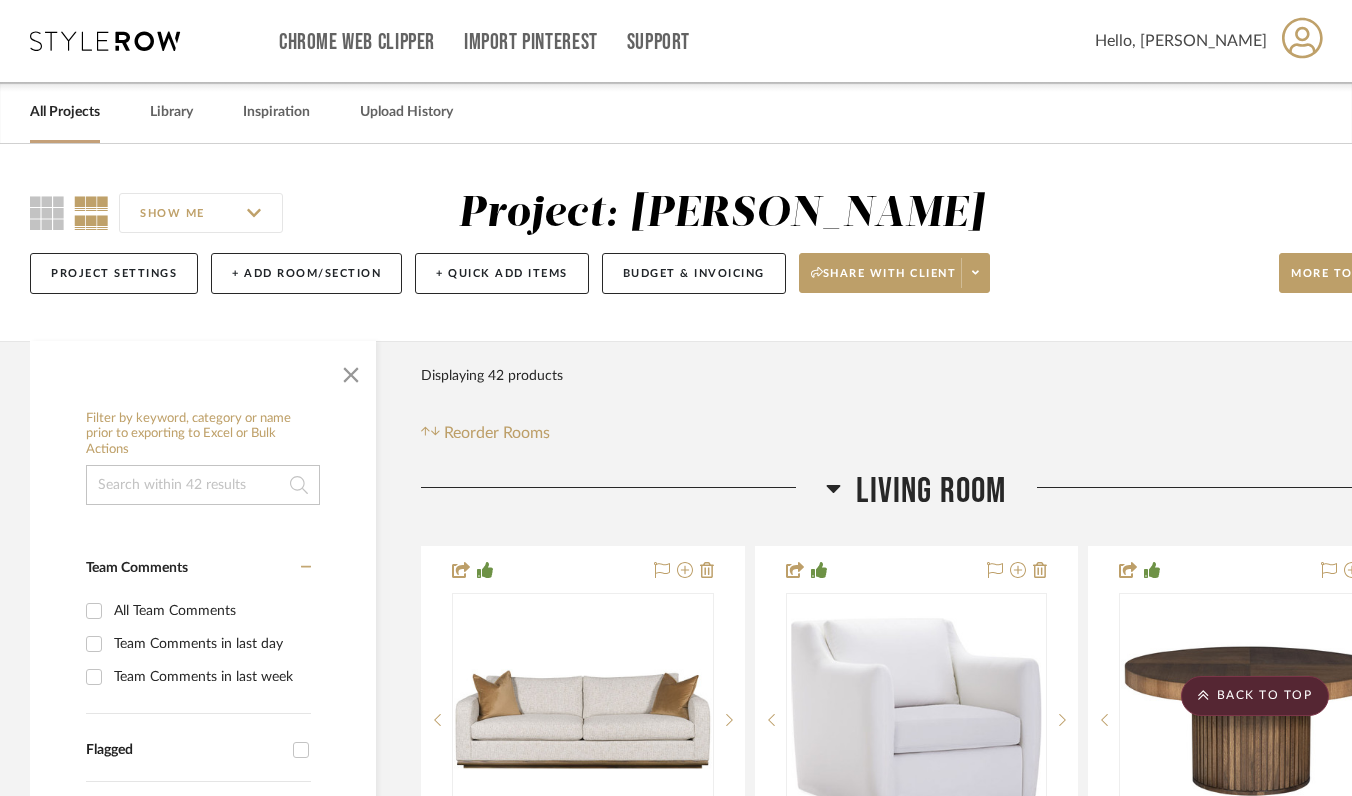 scroll, scrollTop: 12392, scrollLeft: 1, axis: both 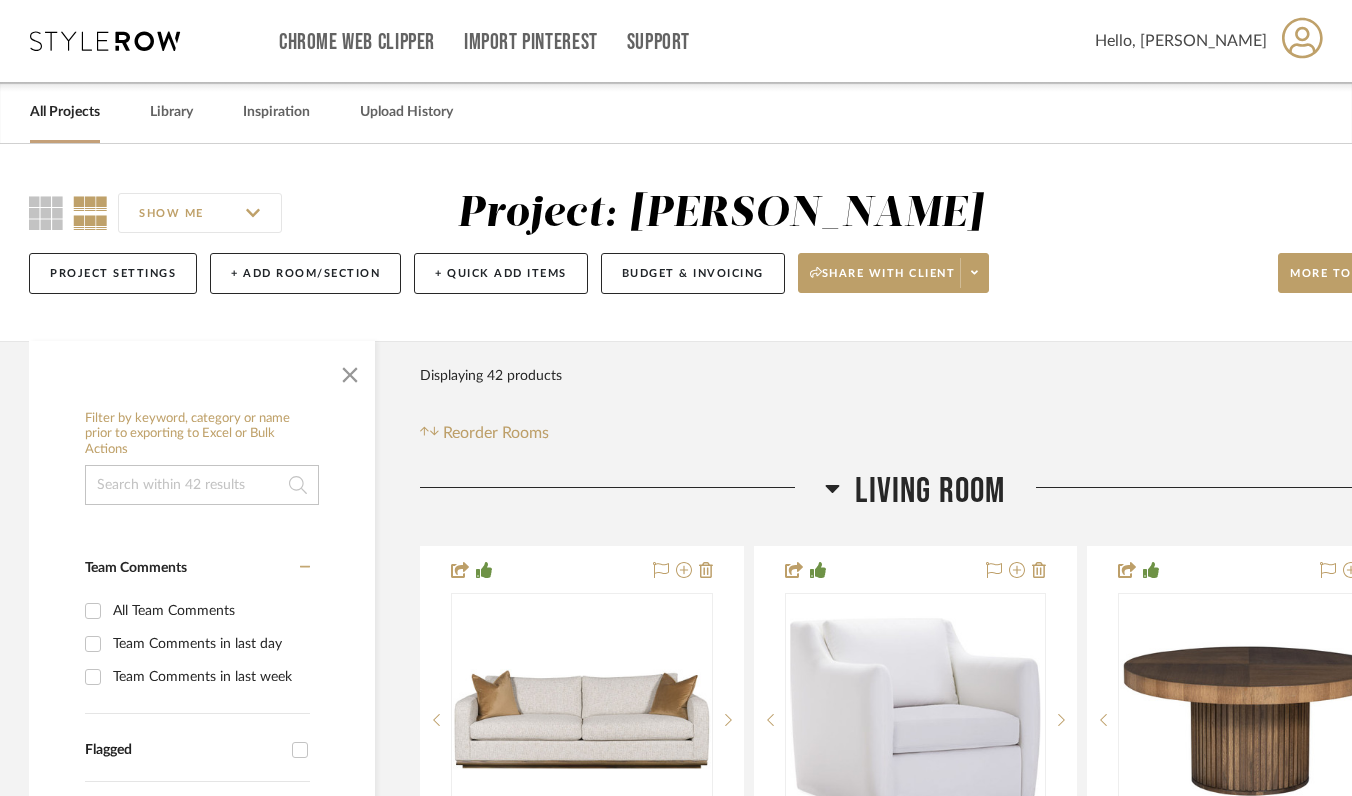 click on "All Projects" at bounding box center [65, 112] 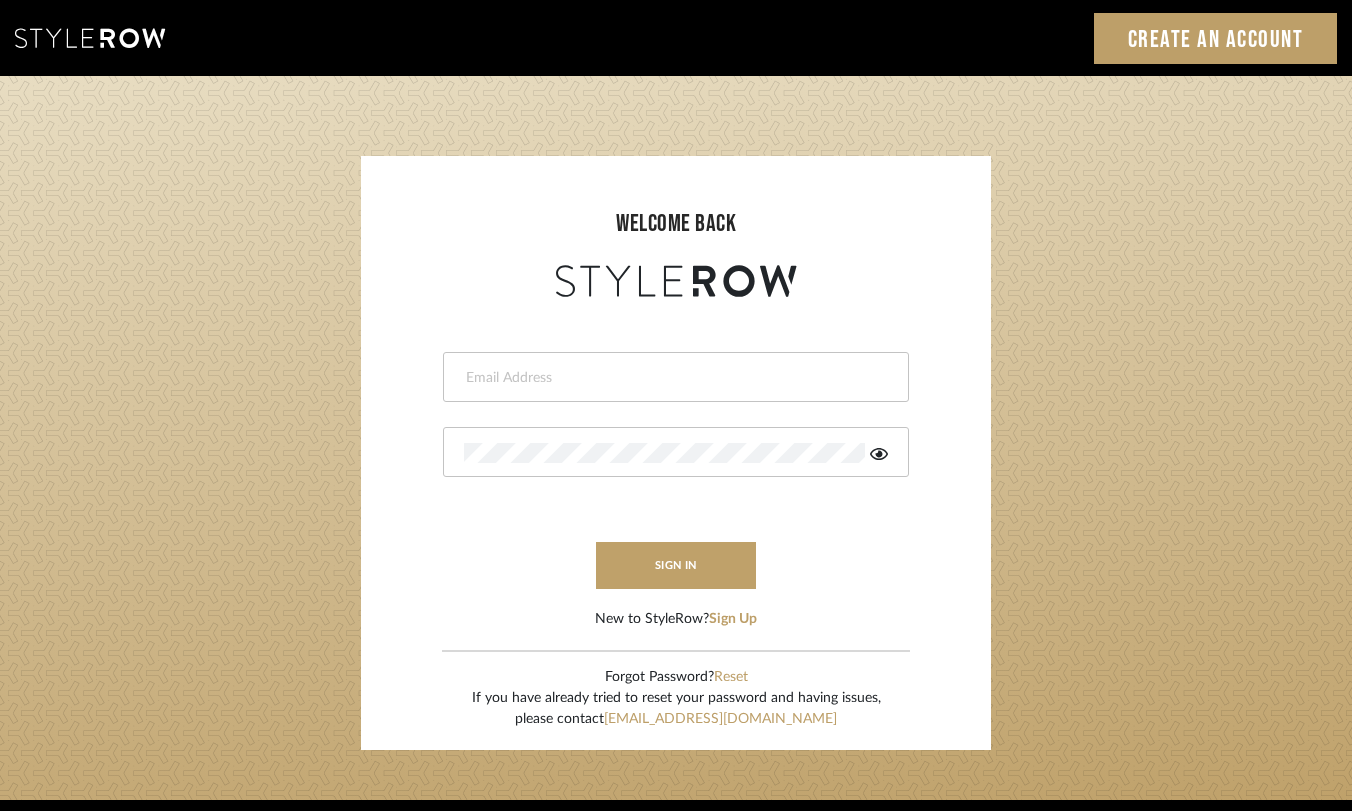 scroll, scrollTop: 0, scrollLeft: 0, axis: both 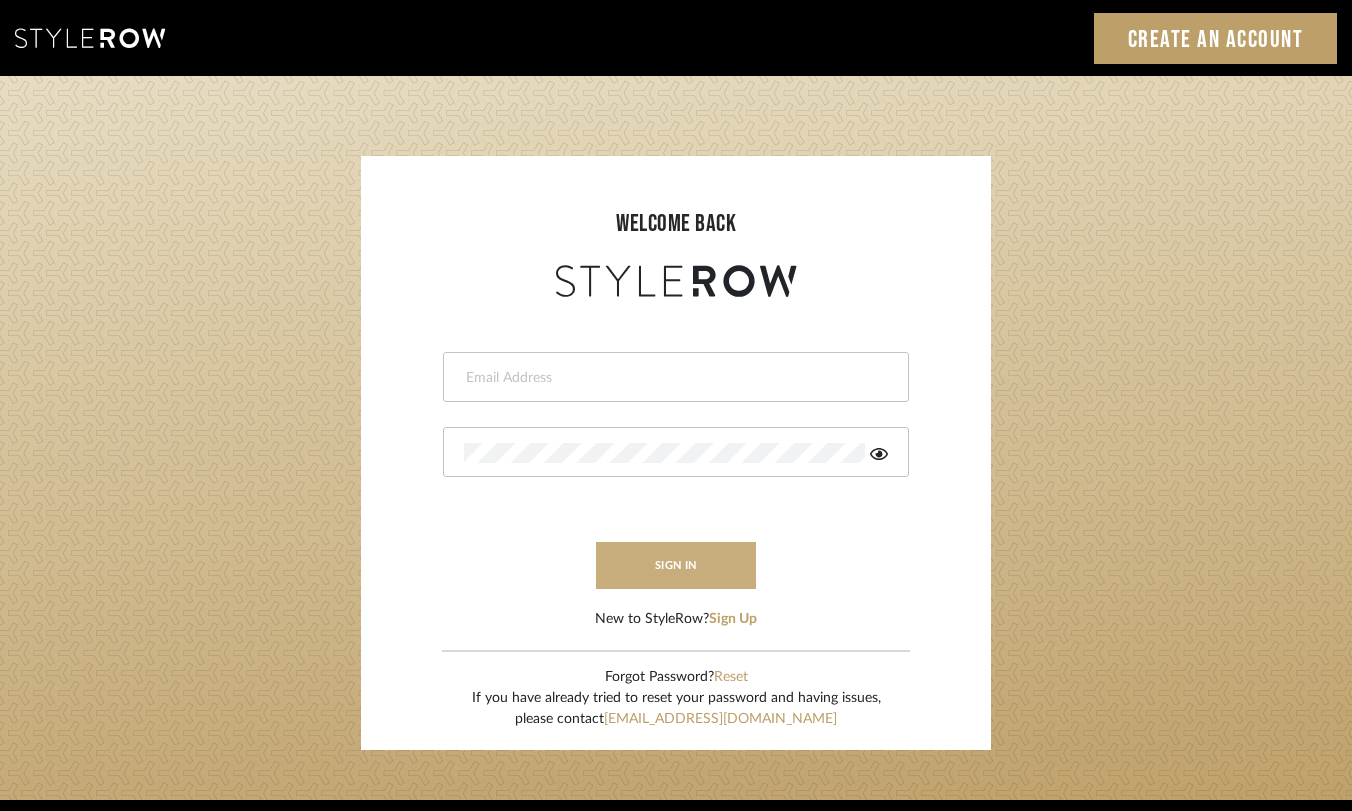 type on "alexis@elementsinteriors.net" 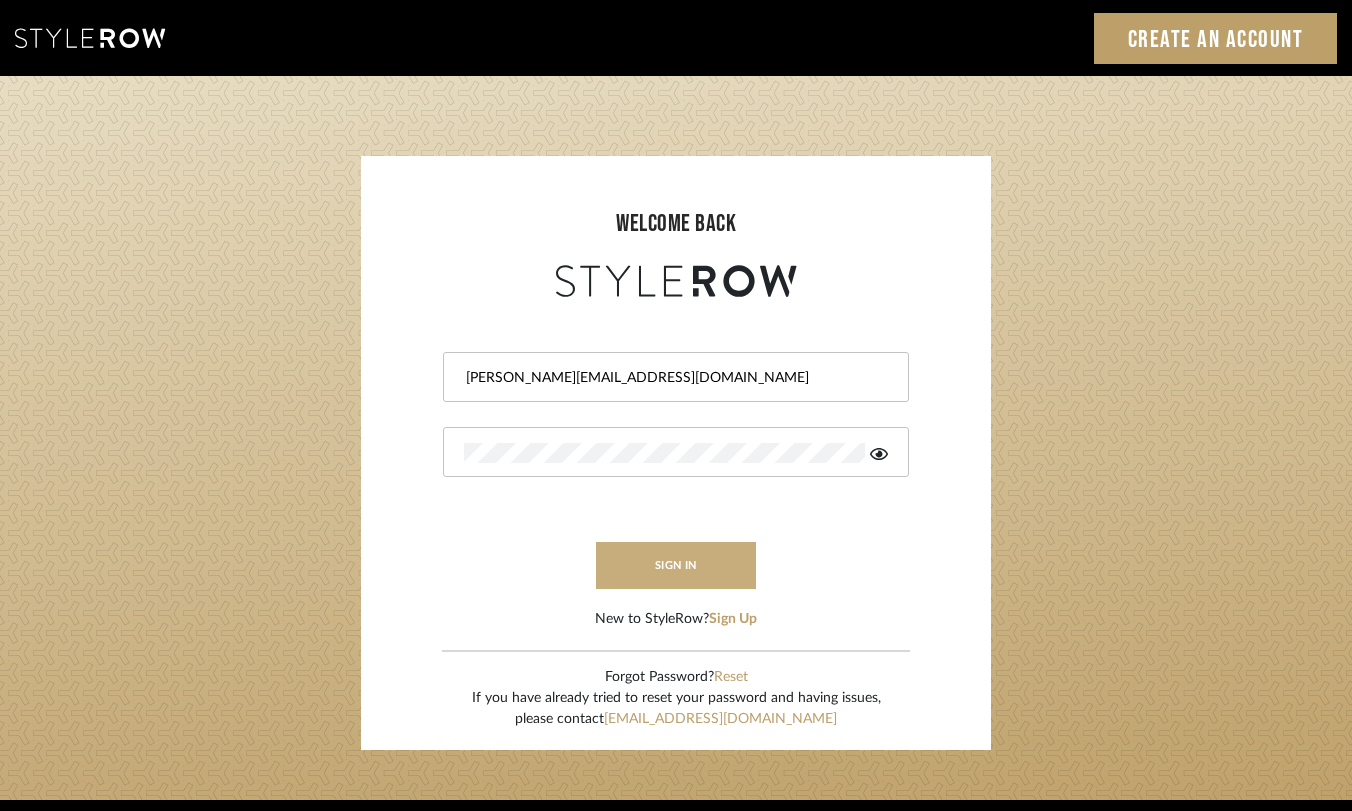 click on "sign in" at bounding box center [676, 565] 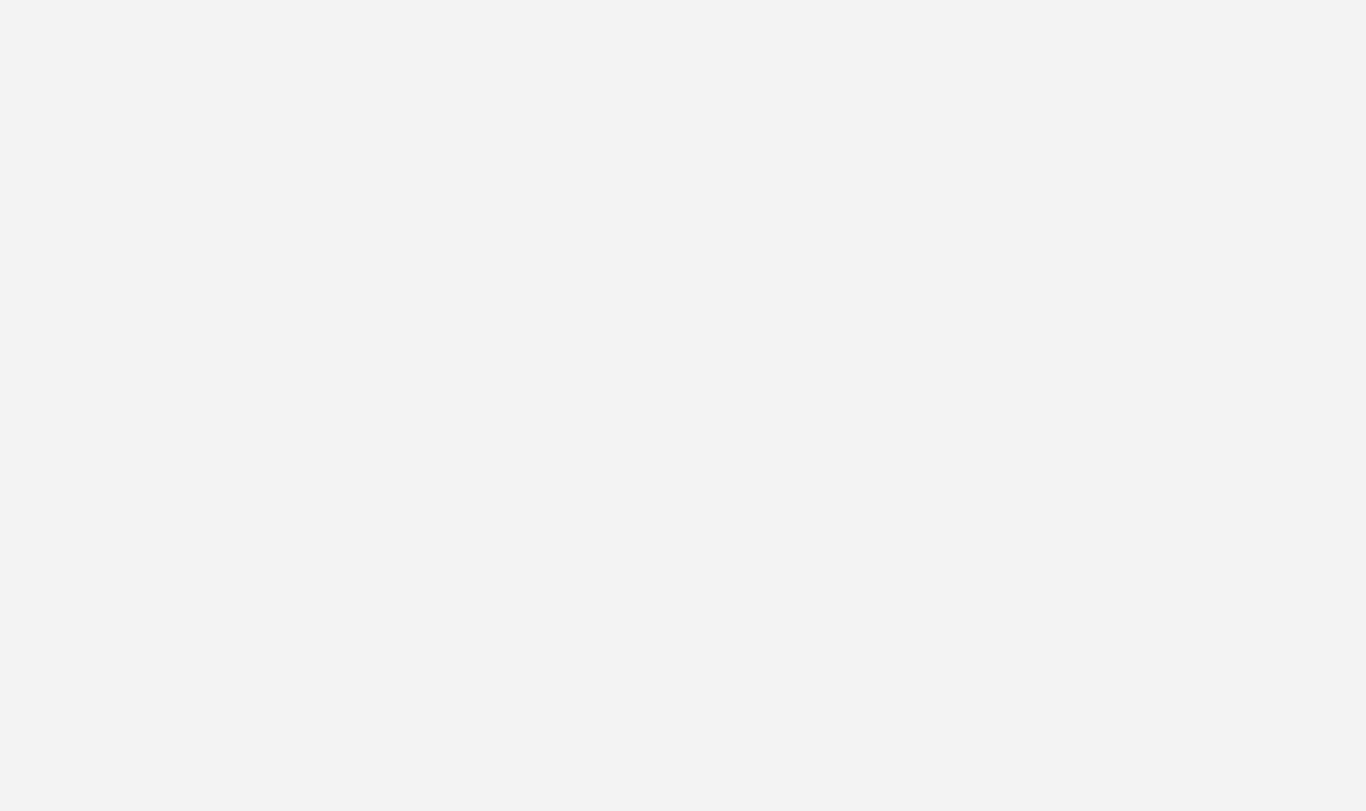 scroll, scrollTop: 0, scrollLeft: 0, axis: both 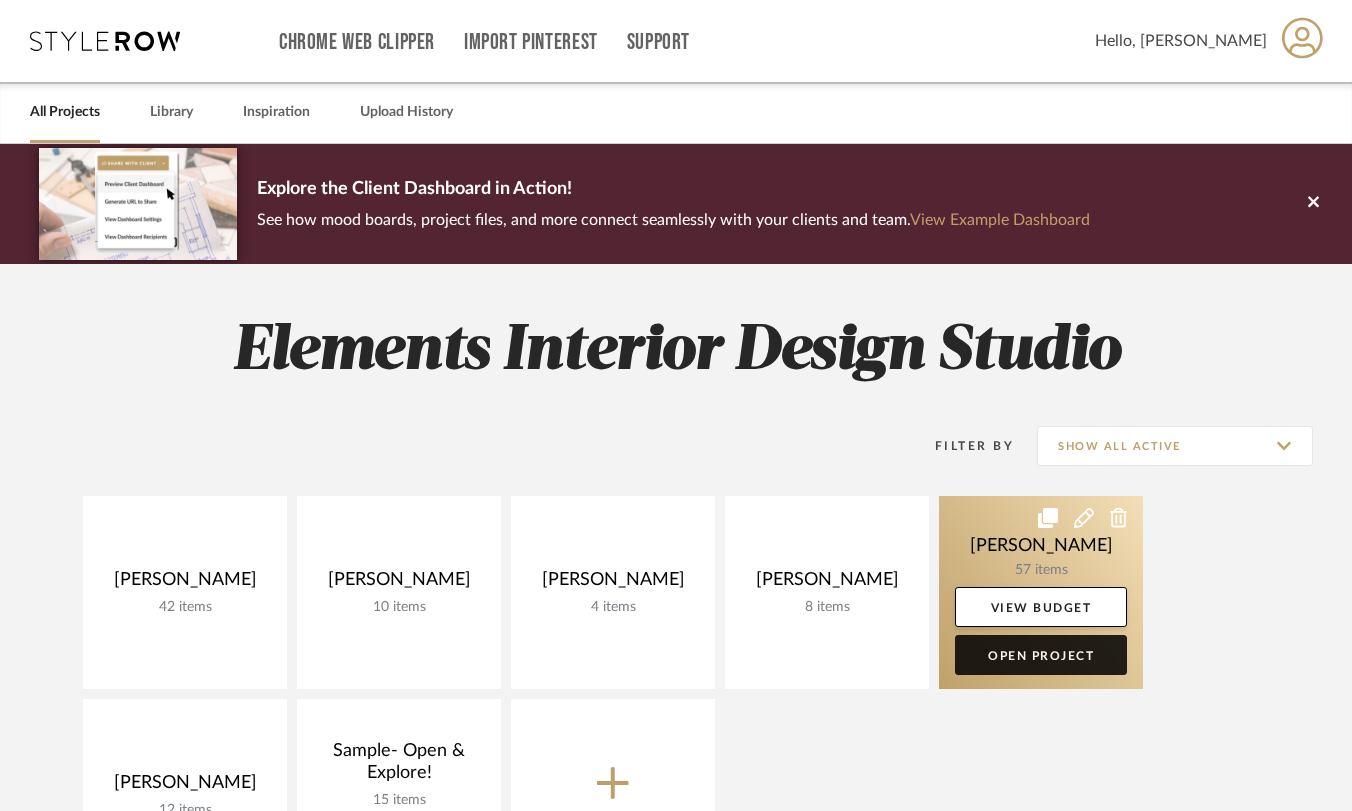 click on "Open Project" 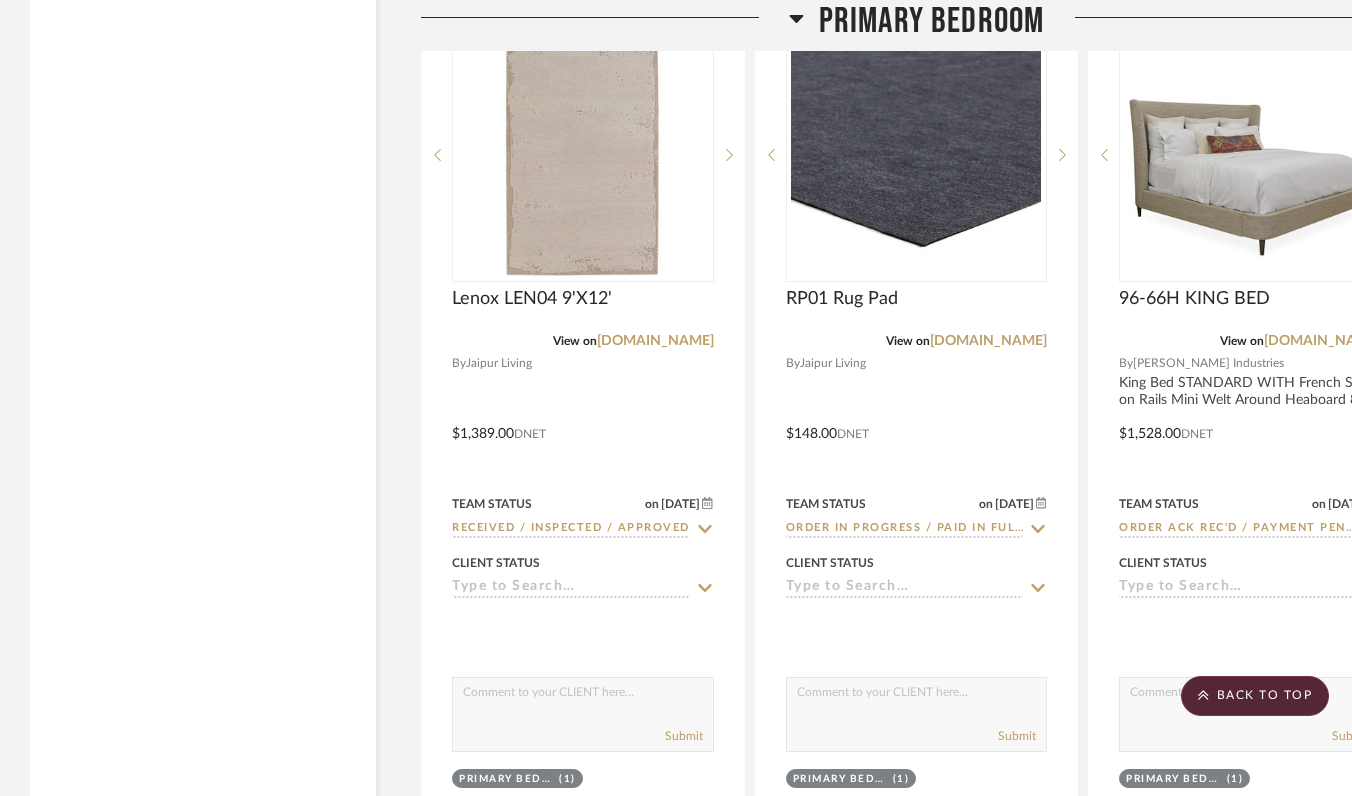 scroll, scrollTop: 11336, scrollLeft: 0, axis: vertical 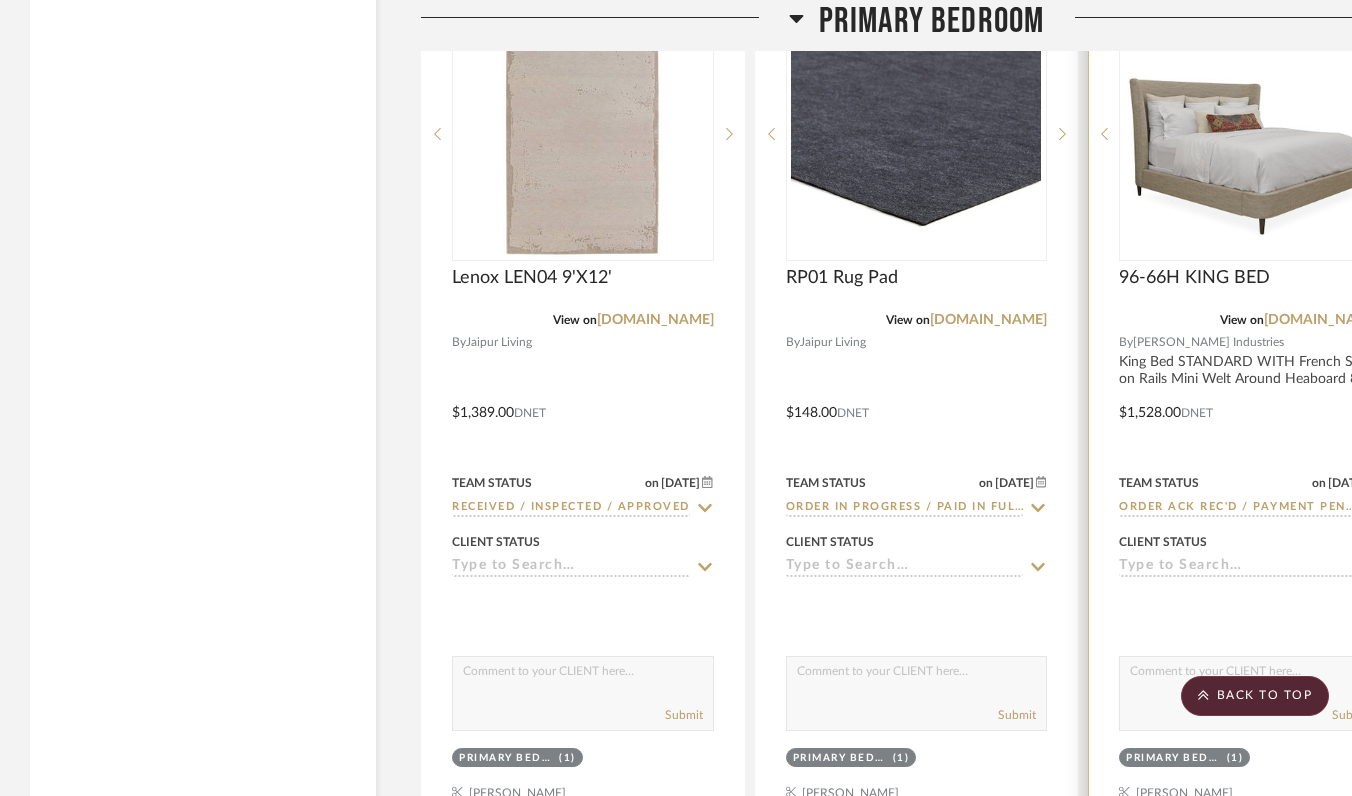 click on "Order Ack Rec'd / Payment Pending/ Approval Not Req'd" 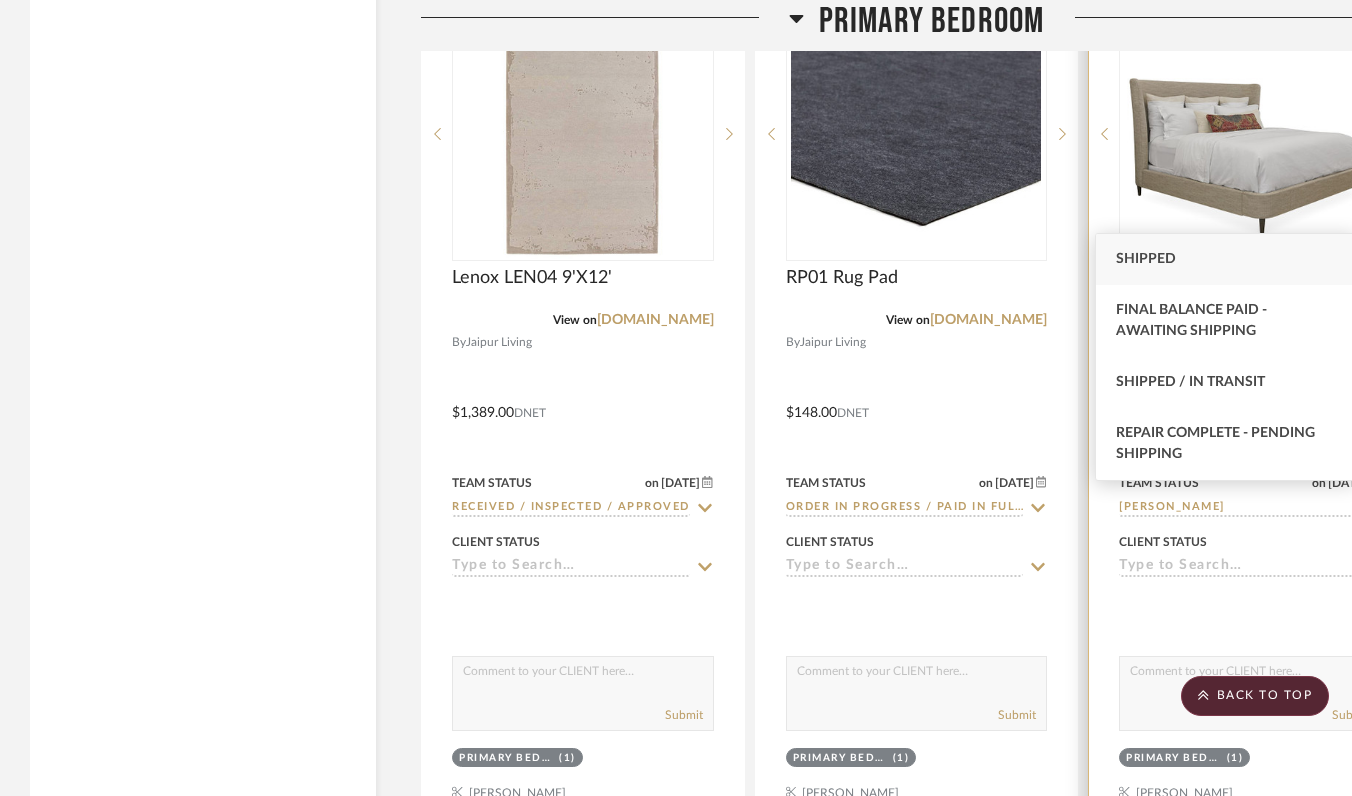 type on "shipp" 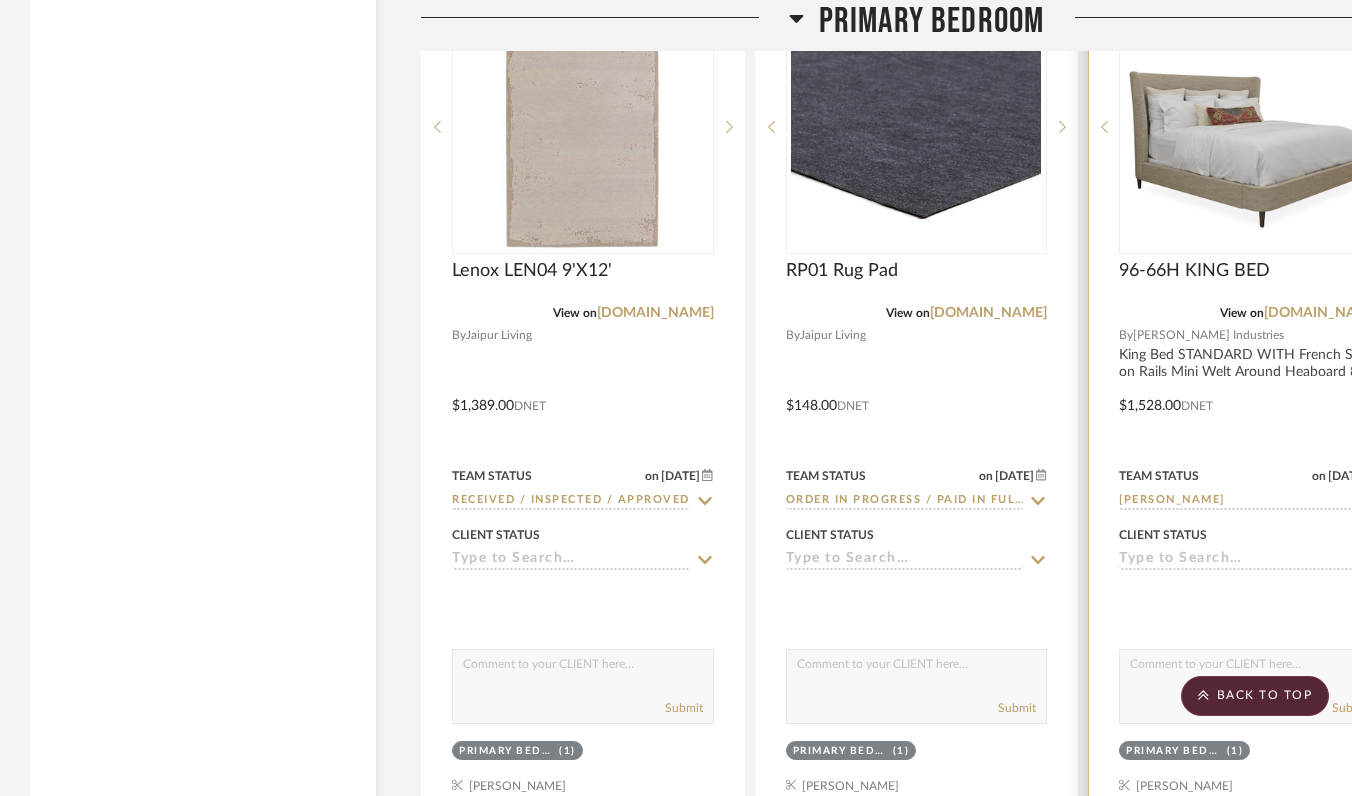 click at bounding box center [1250, 391] 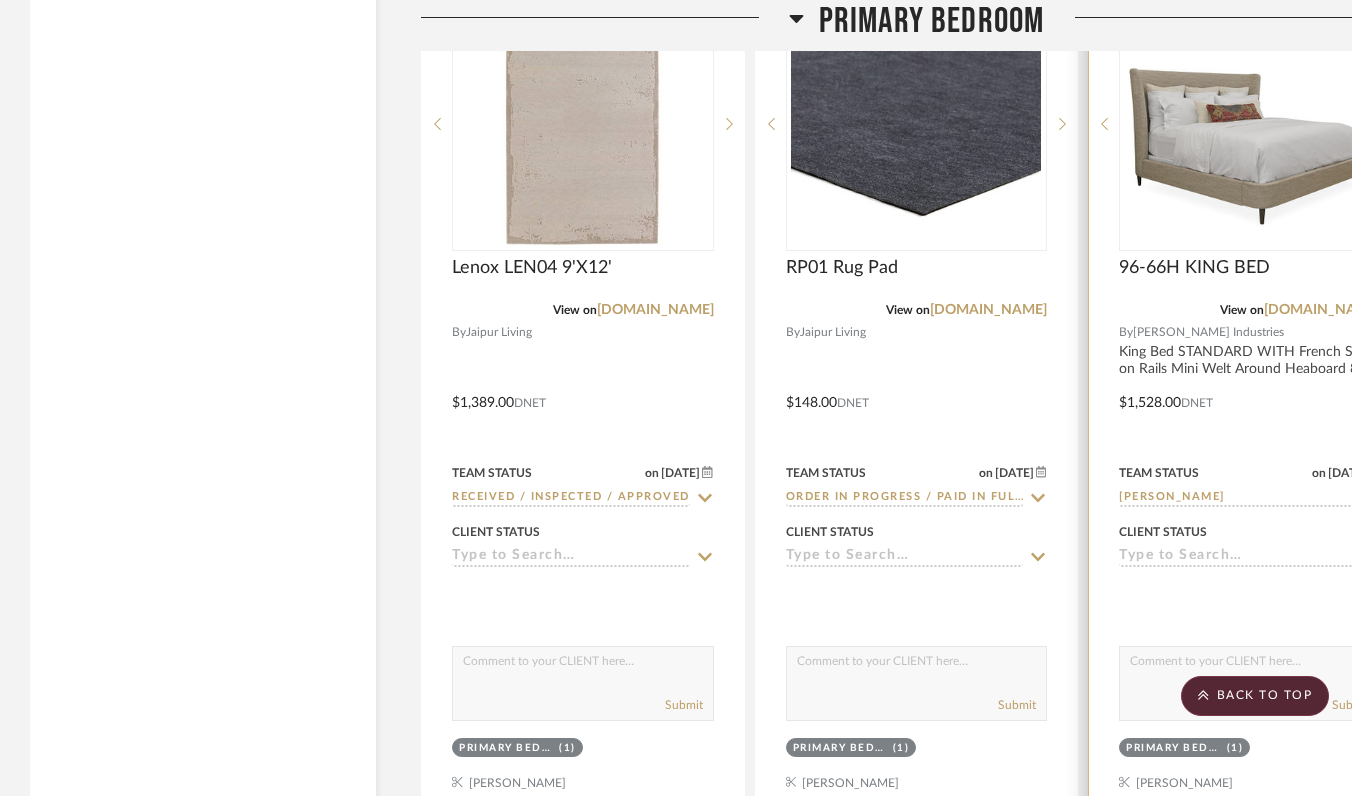 type on "7/22/2025" 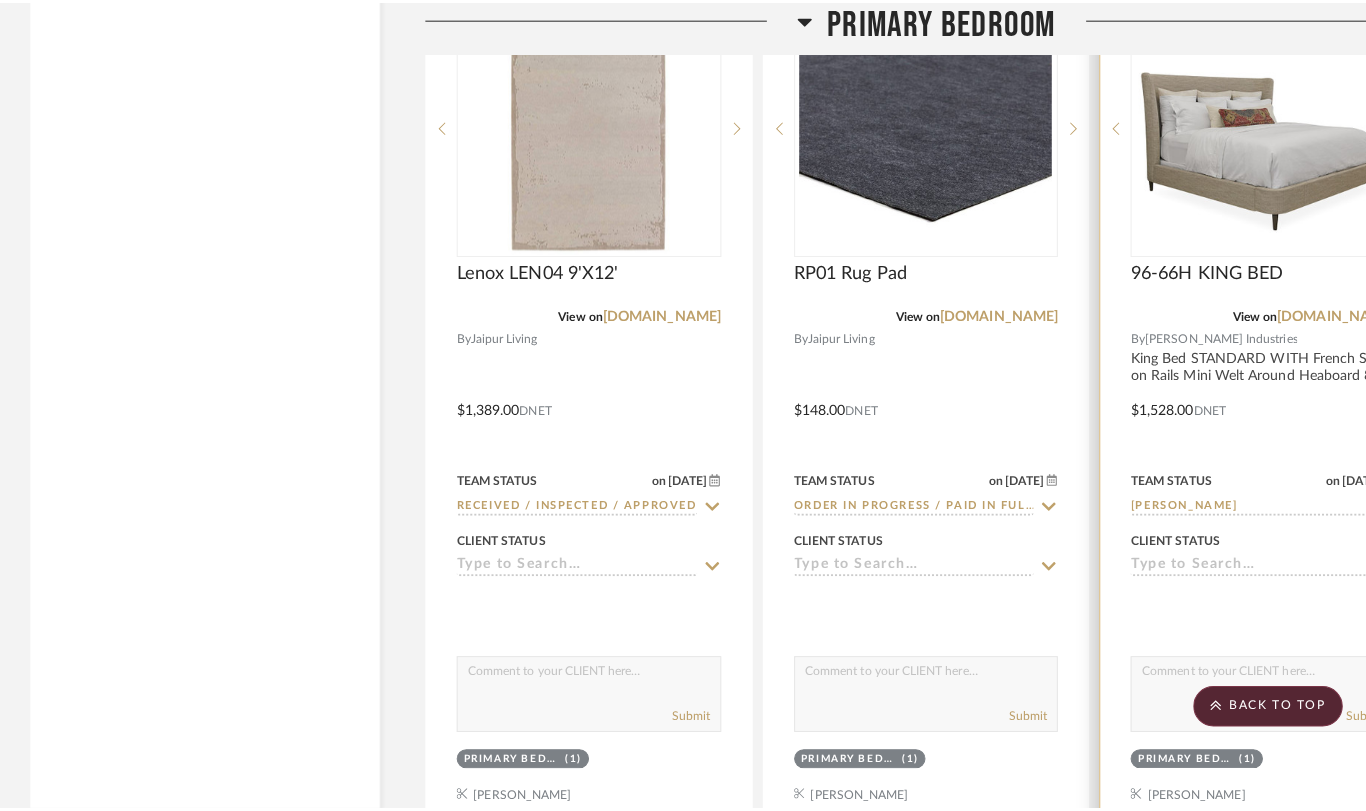 scroll, scrollTop: 0, scrollLeft: 0, axis: both 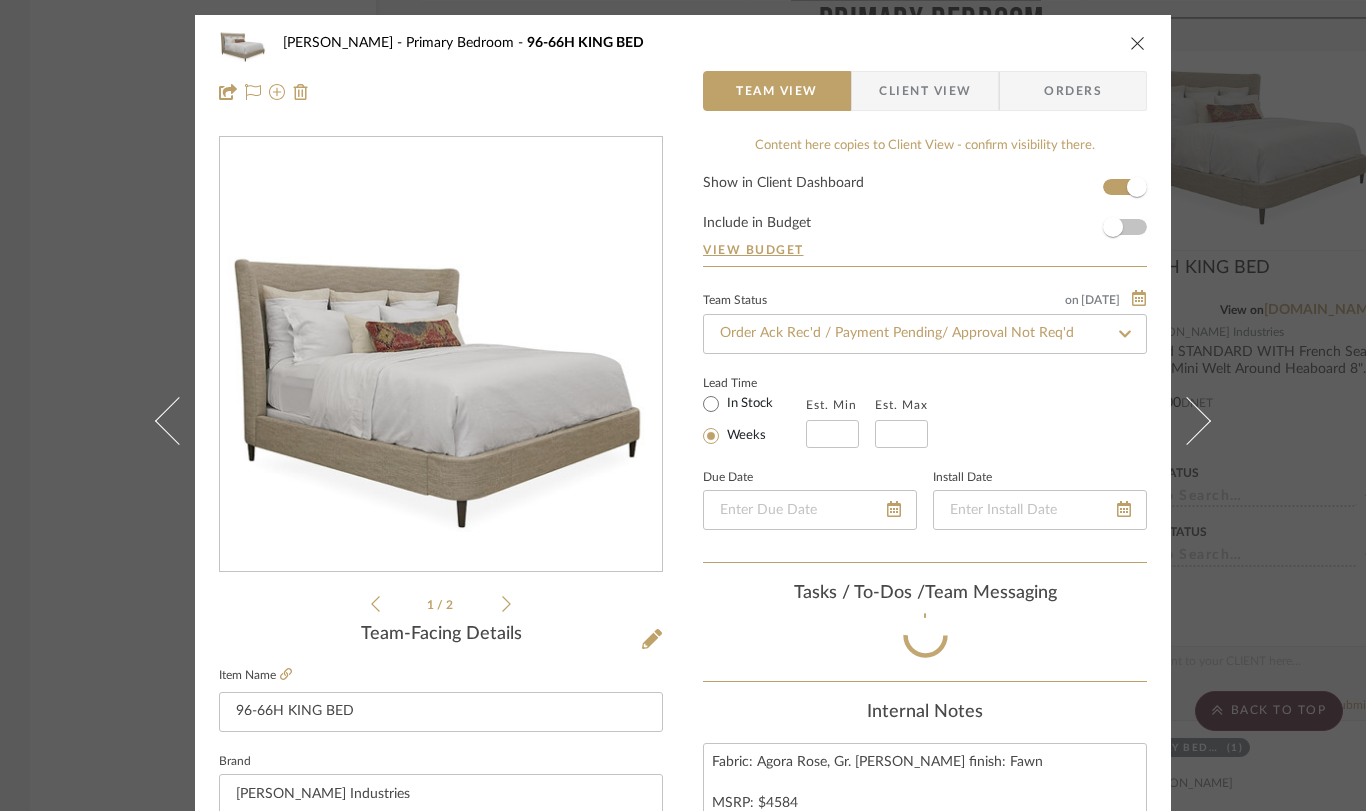 type 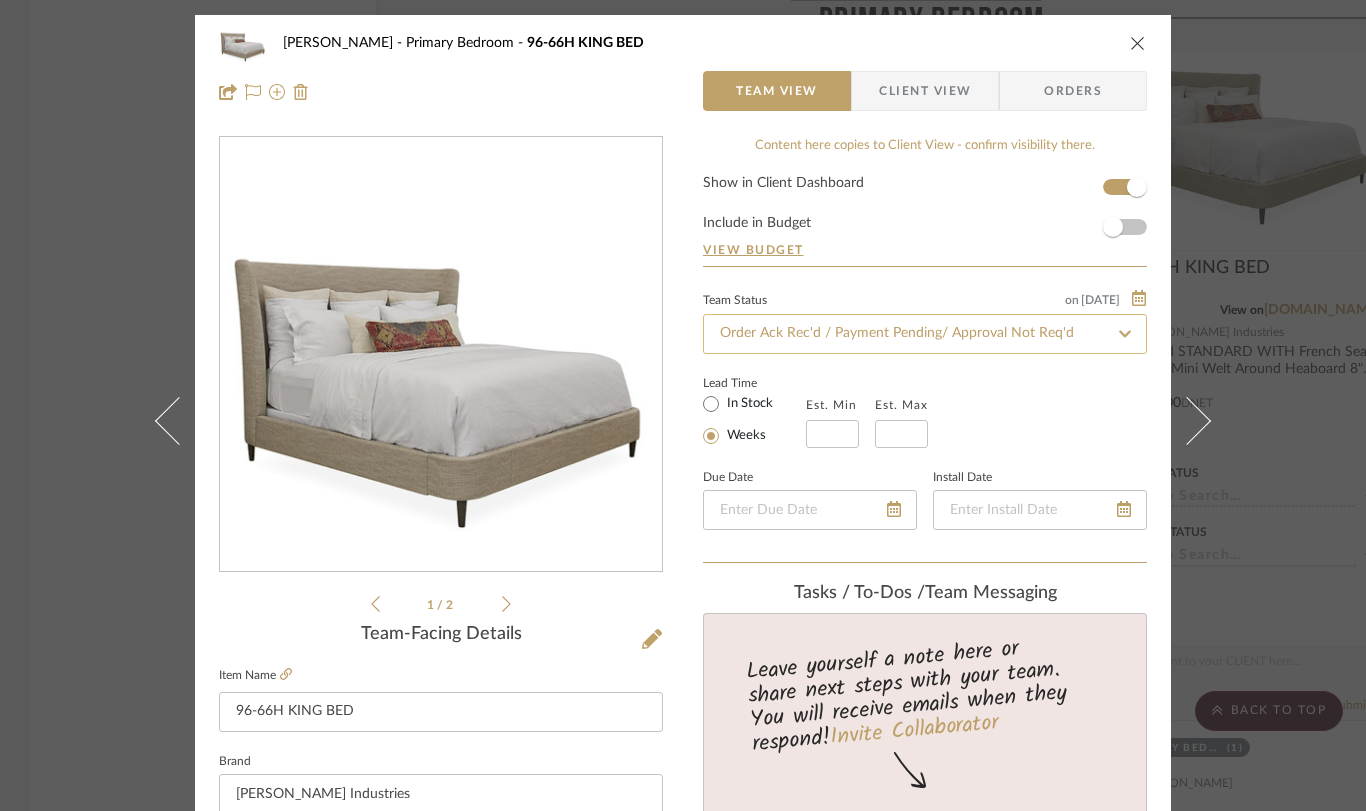 click on "Order Ack Rec'd / Payment Pending/ Approval Not Req'd" 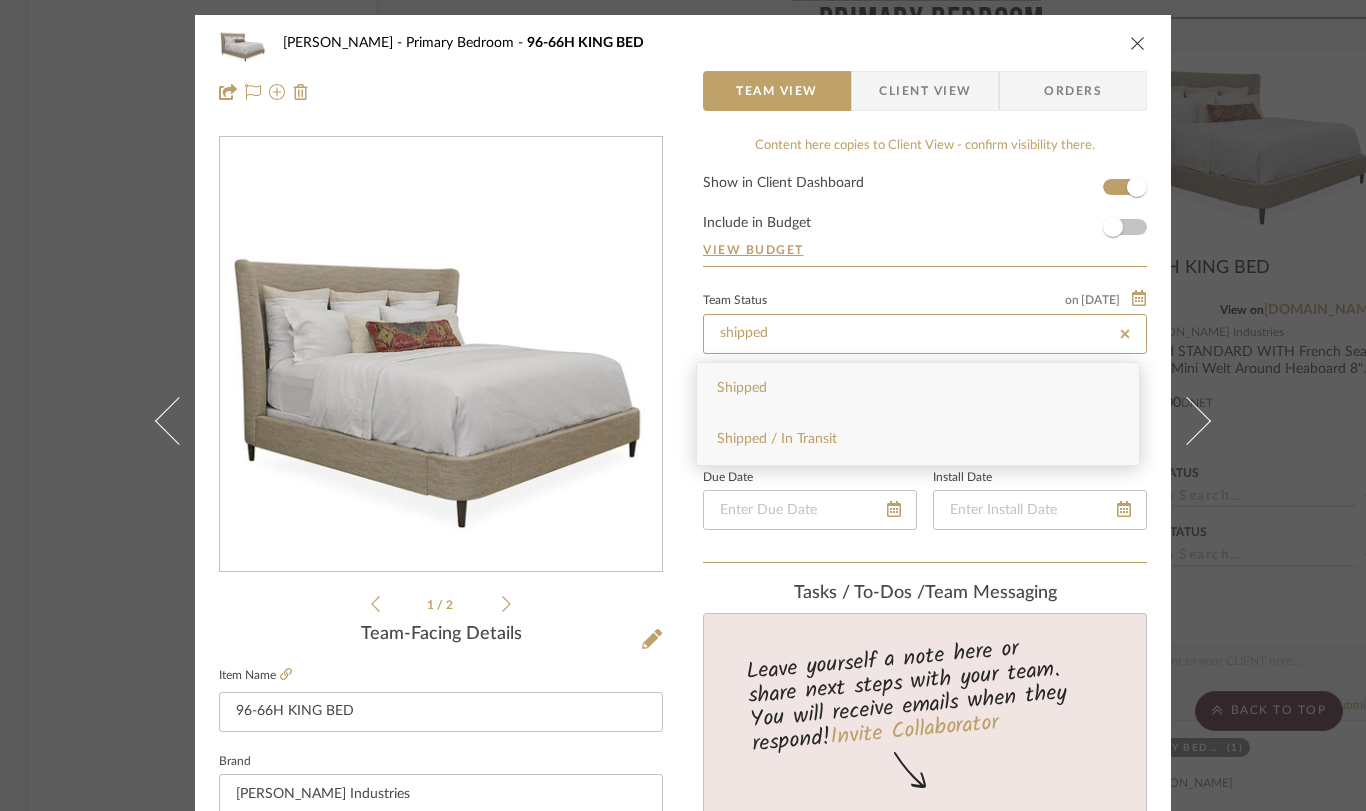 type on "shipped" 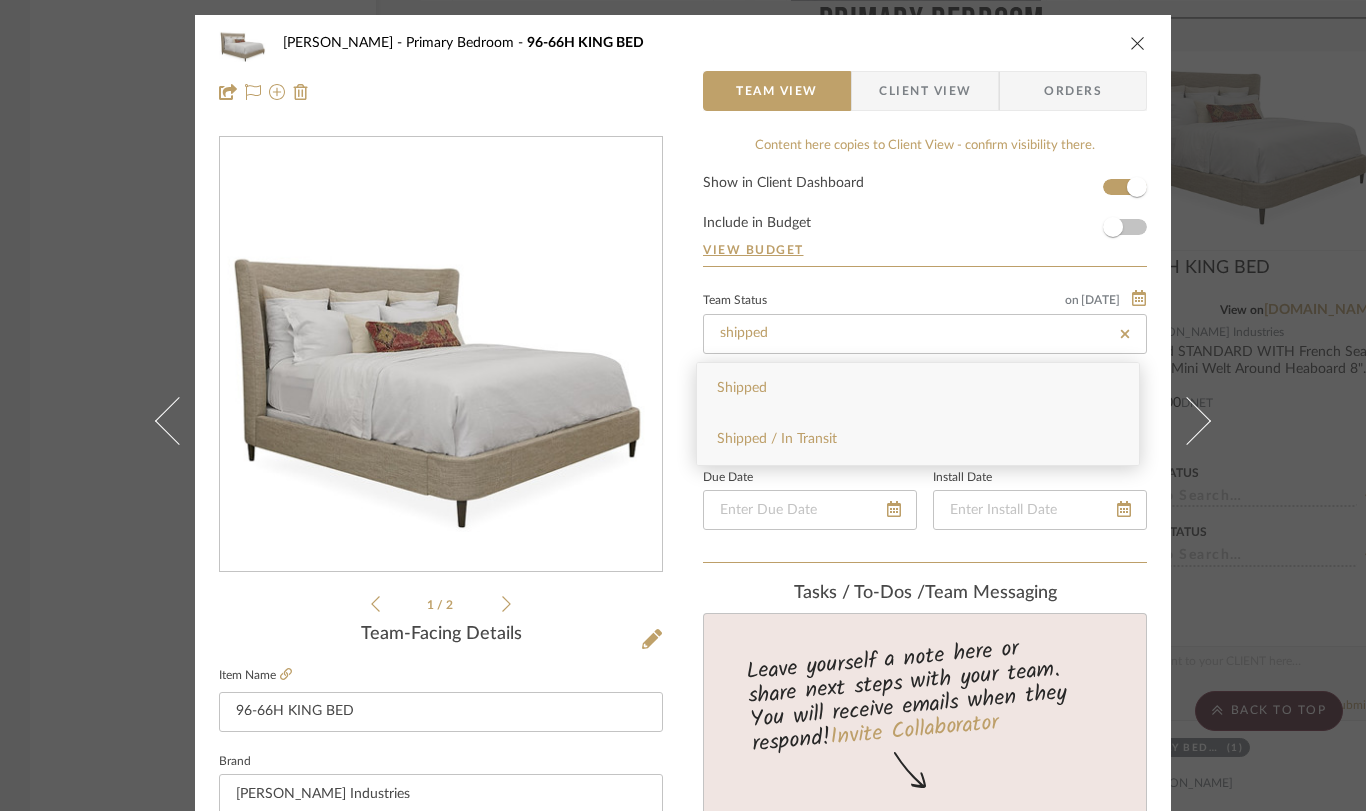 click on "Shipped / In Transit" at bounding box center [918, 439] 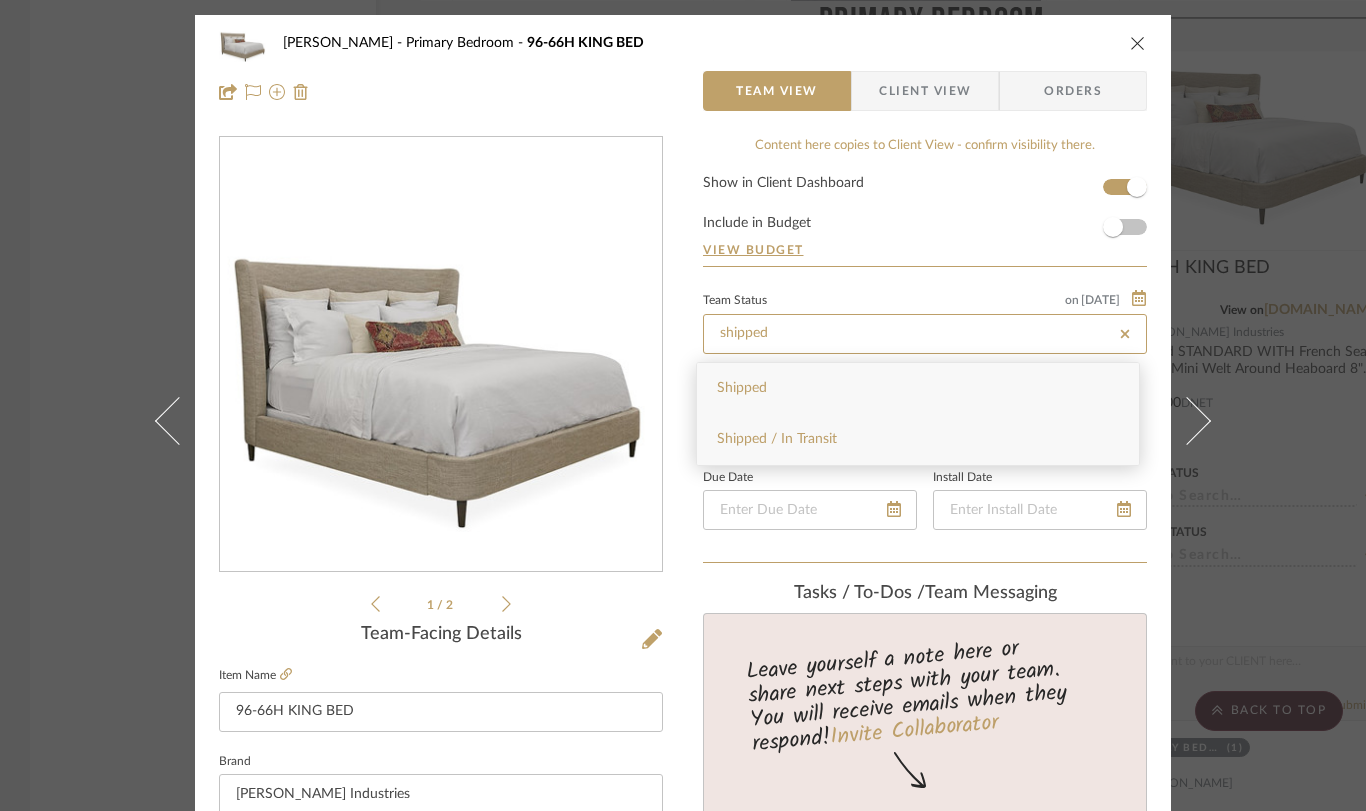 type on "7/22/2025" 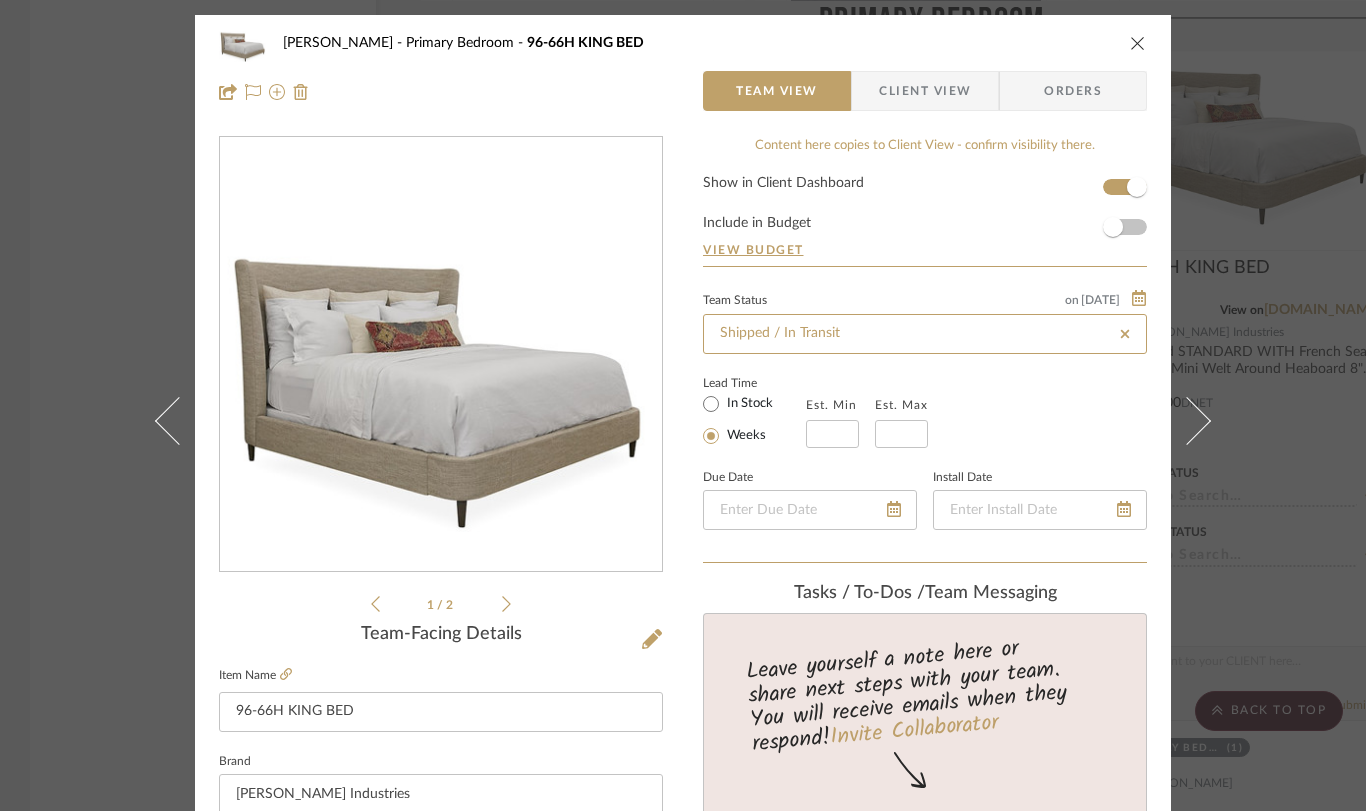 type on "Shipped / In Transit" 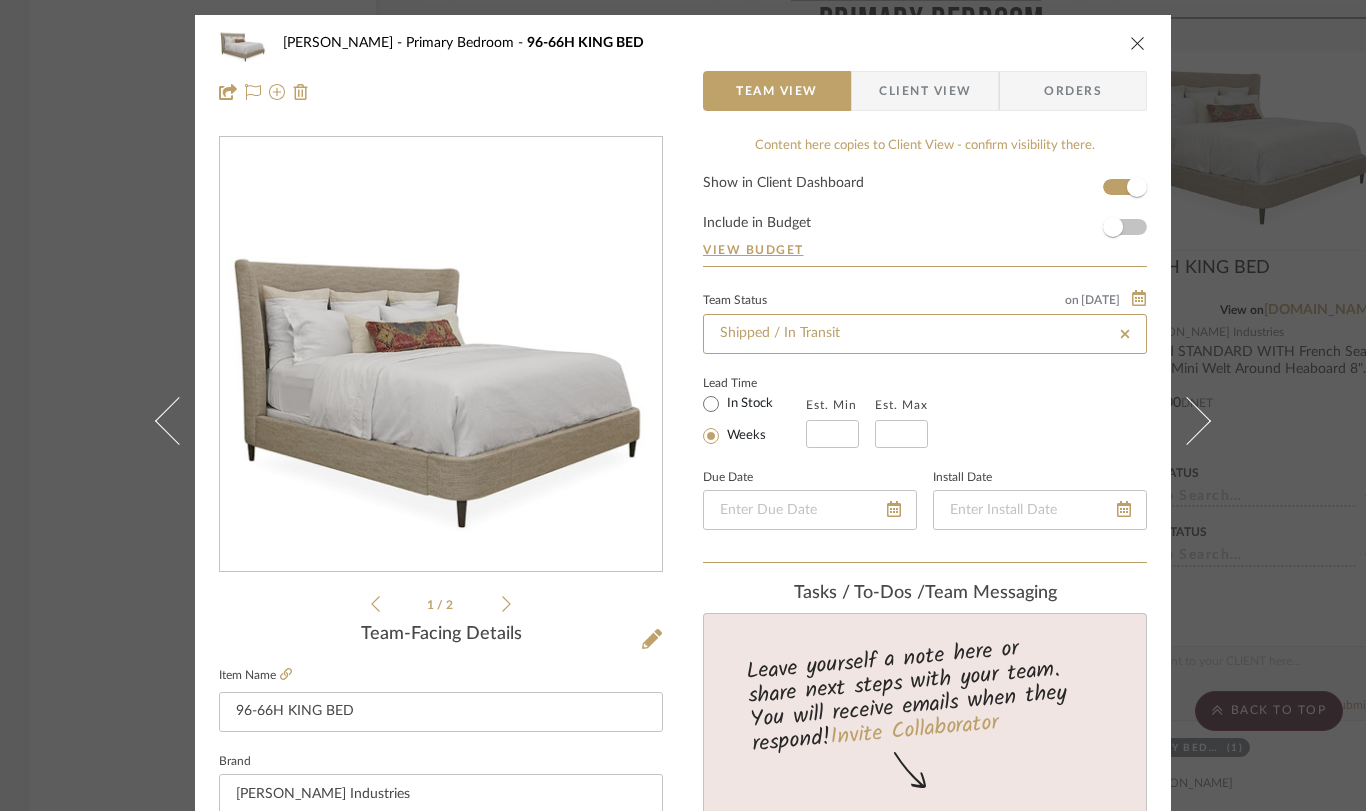 type 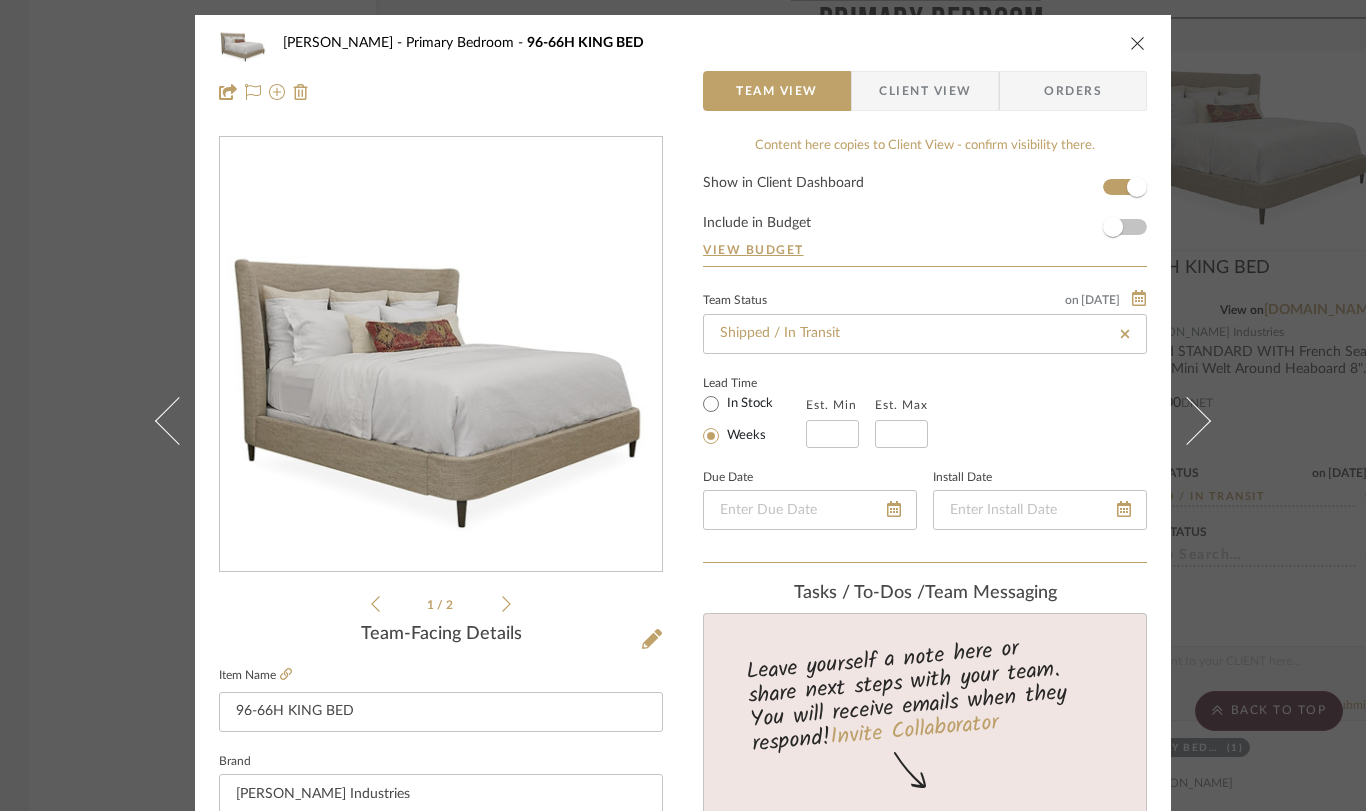 click at bounding box center (1138, 43) 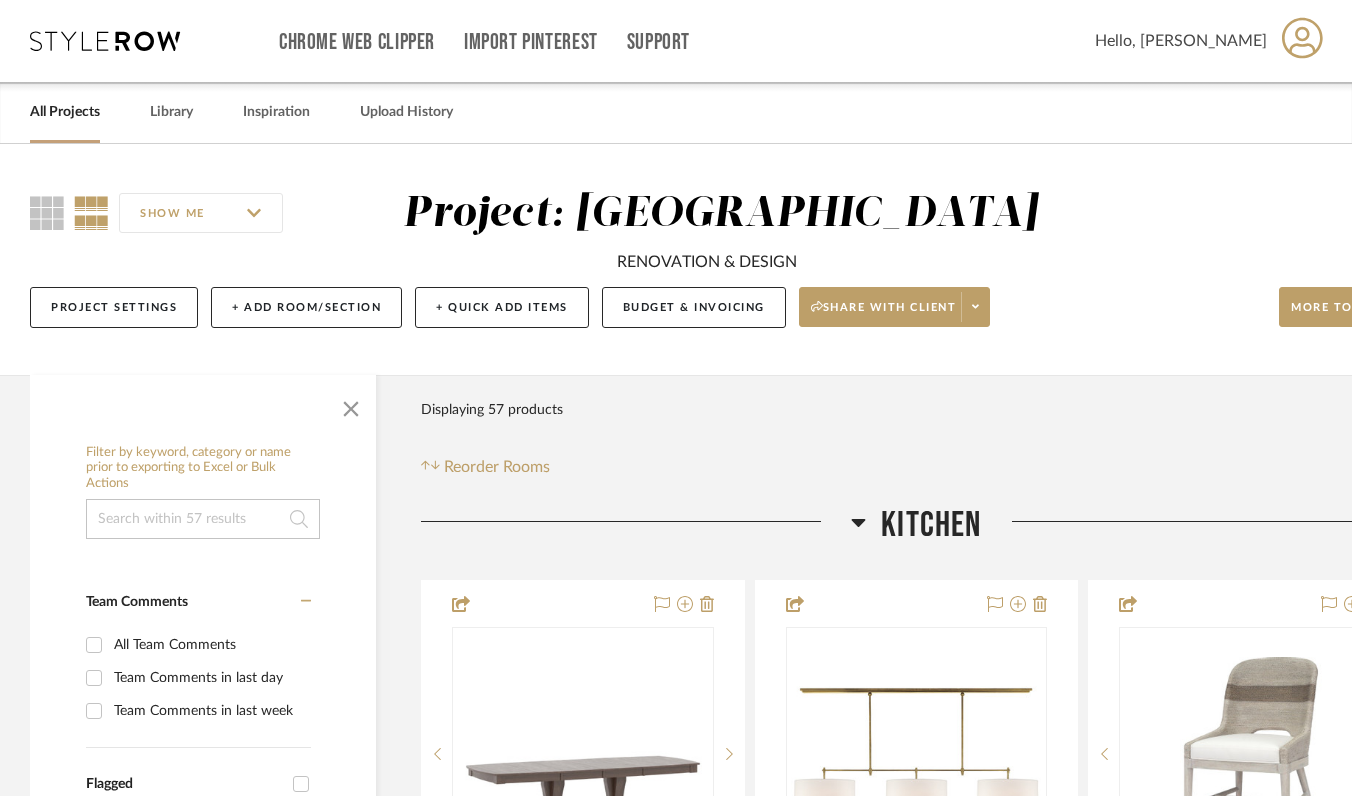 scroll, scrollTop: 4, scrollLeft: 0, axis: vertical 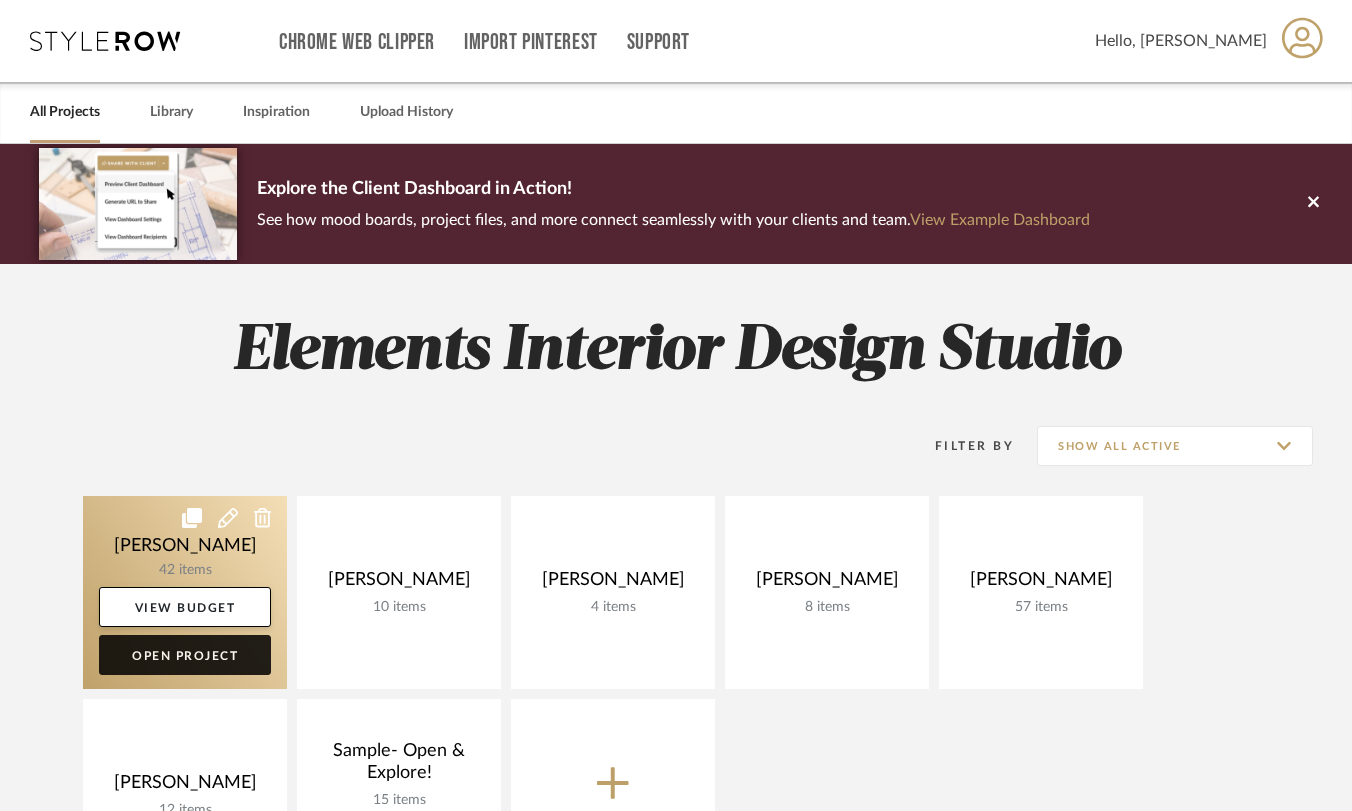 click on "Open Project" 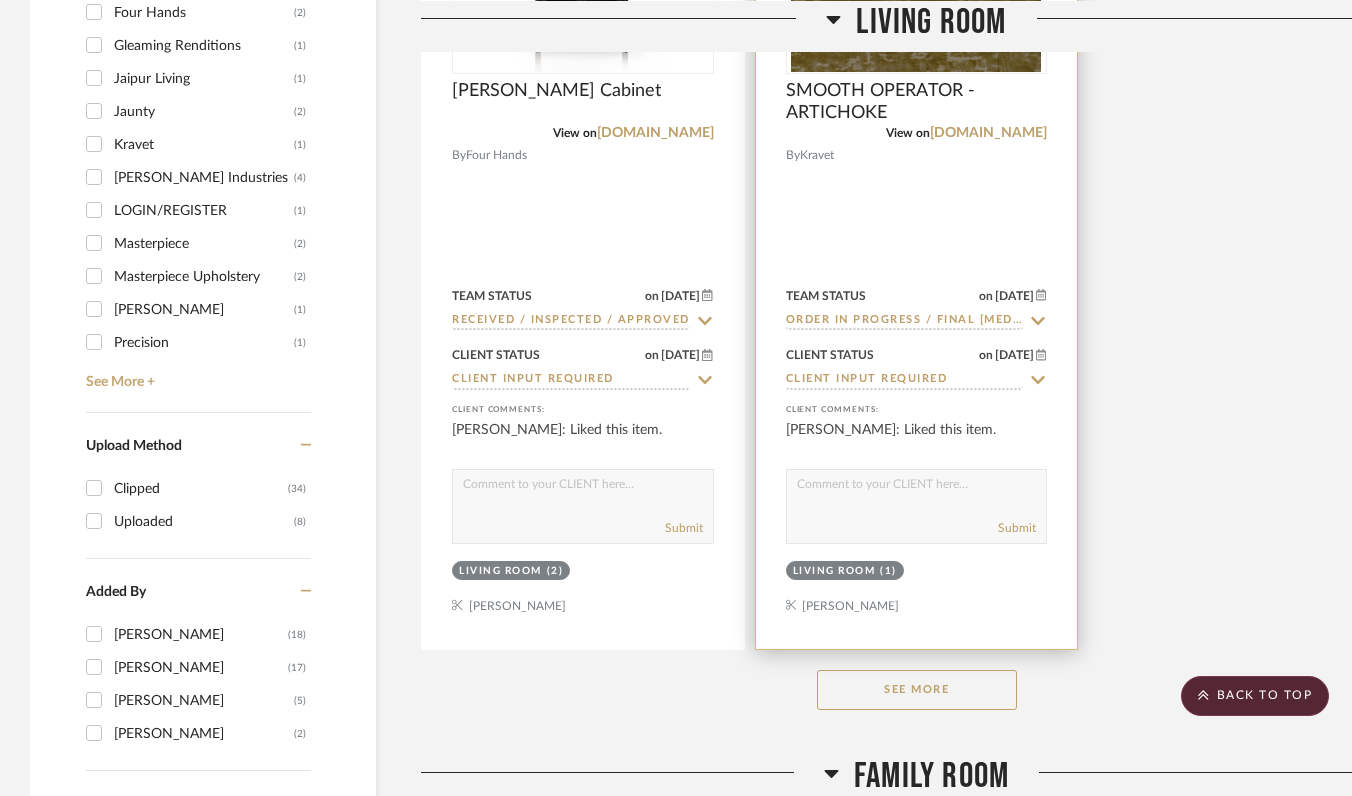 scroll, scrollTop: 2551, scrollLeft: 0, axis: vertical 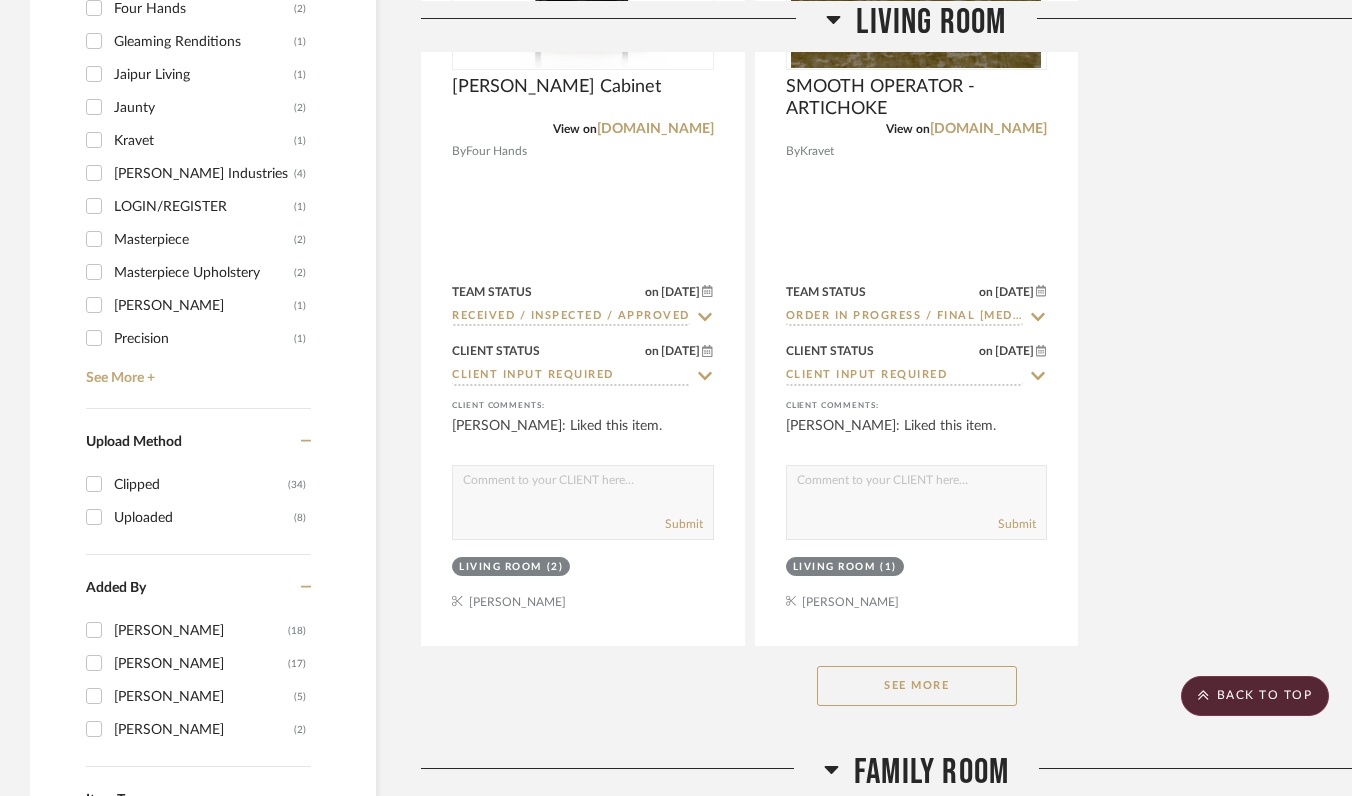 click on "See More" 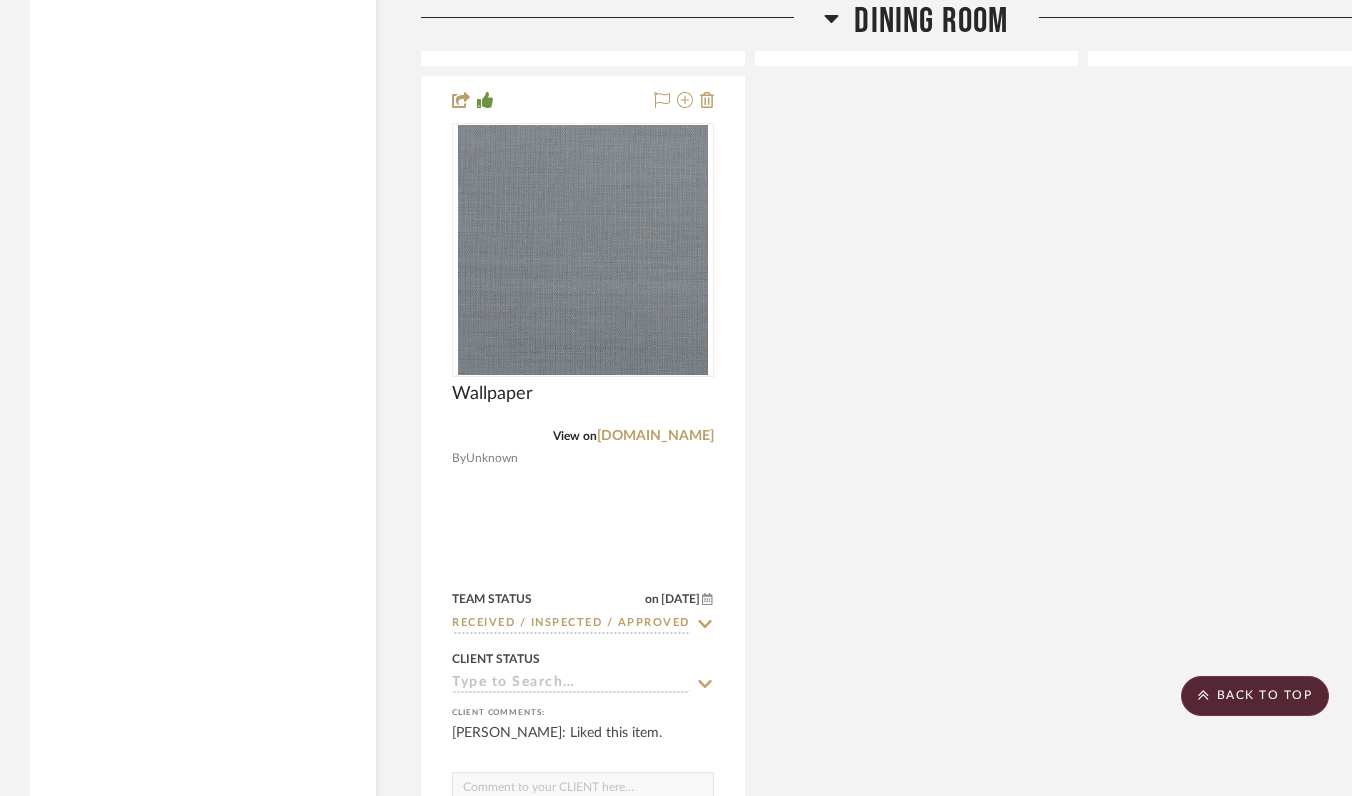 scroll, scrollTop: 7921, scrollLeft: 0, axis: vertical 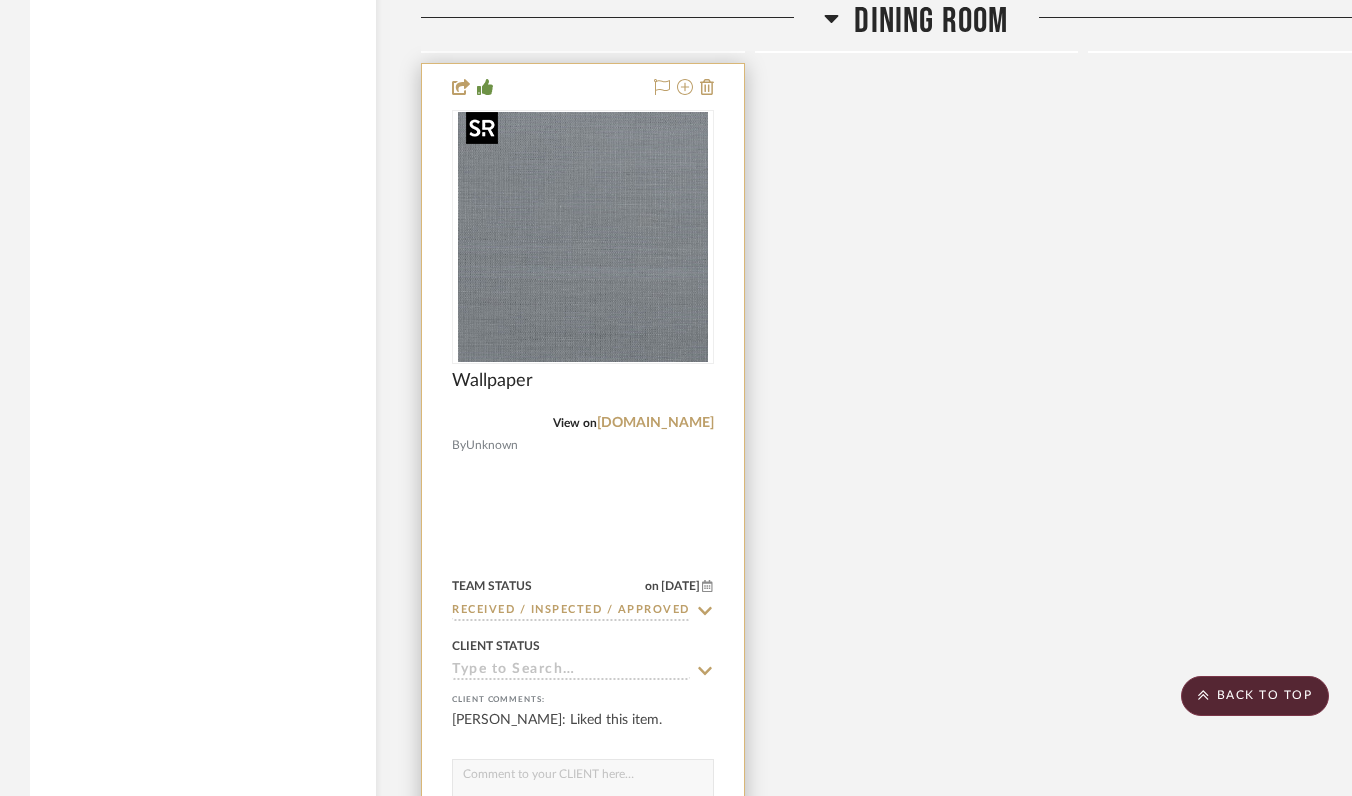 click at bounding box center (583, 237) 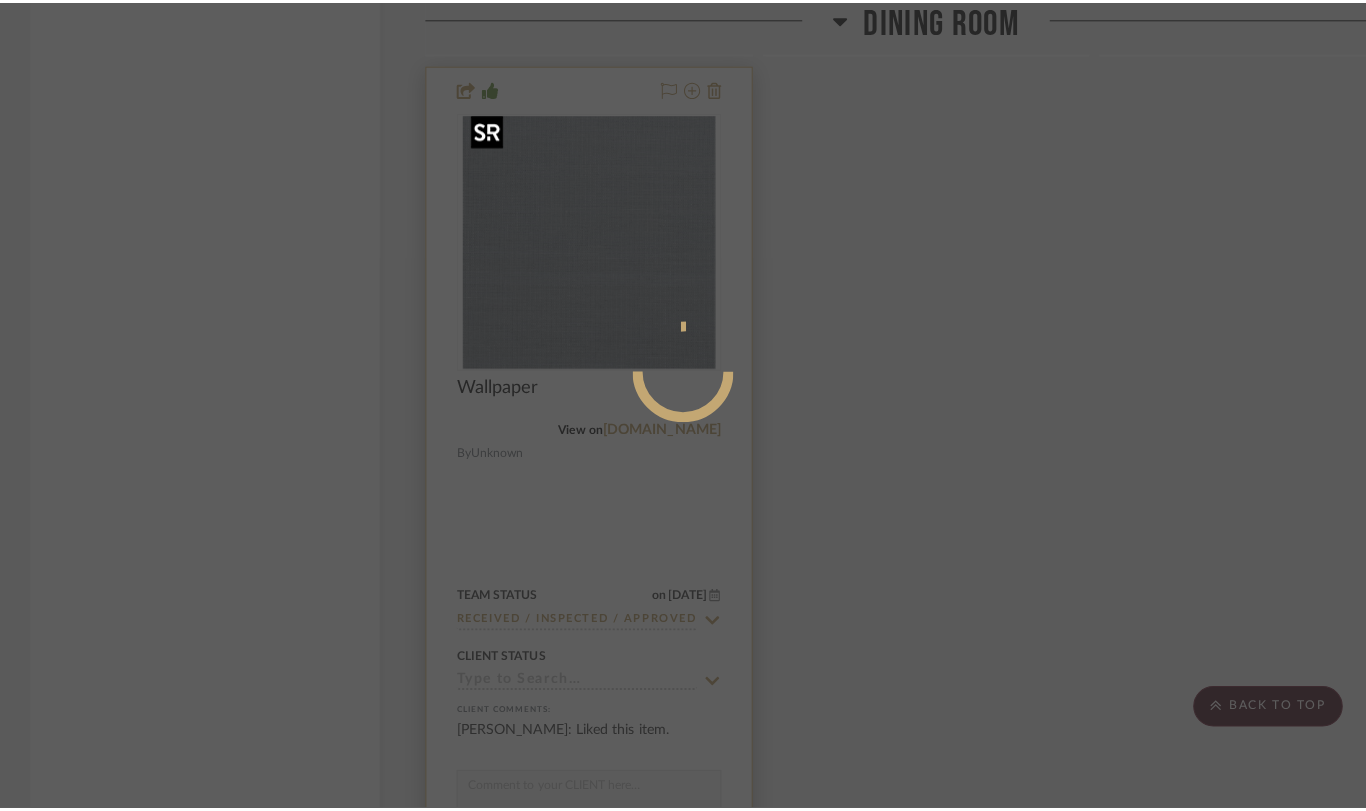 scroll, scrollTop: 0, scrollLeft: 0, axis: both 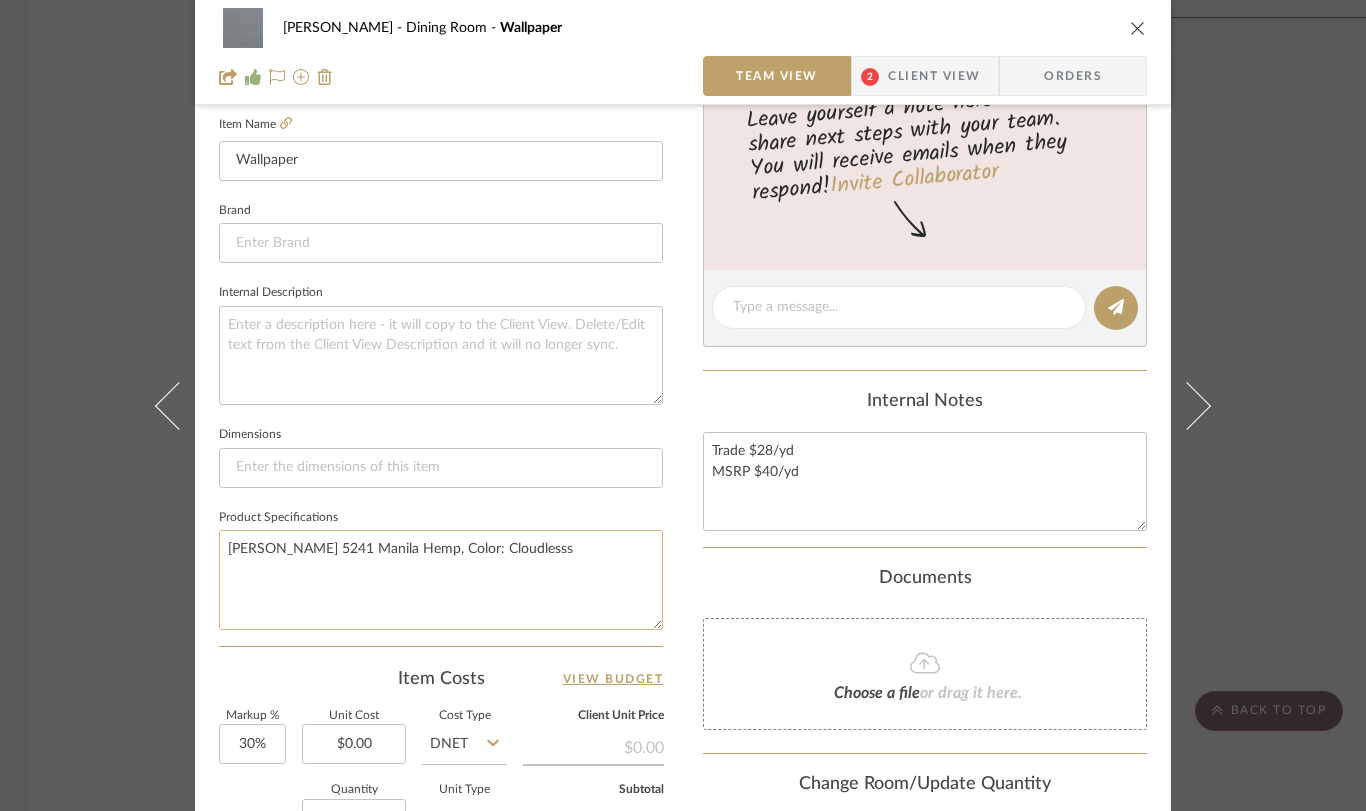 click on "Philip Jefferies 5241 Manila Hemp, Color: Cloudlesss" 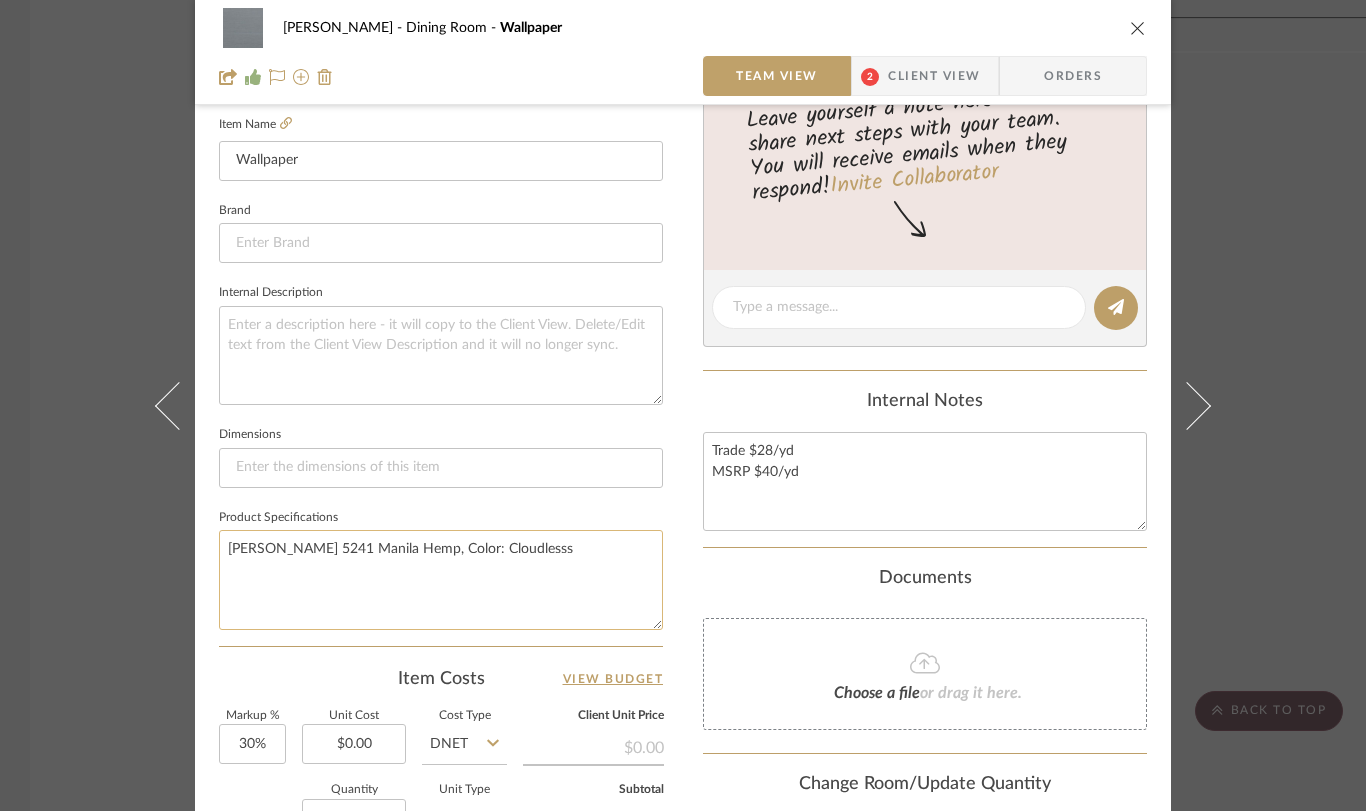 drag, startPoint x: 545, startPoint y: 548, endPoint x: 245, endPoint y: 541, distance: 300.08167 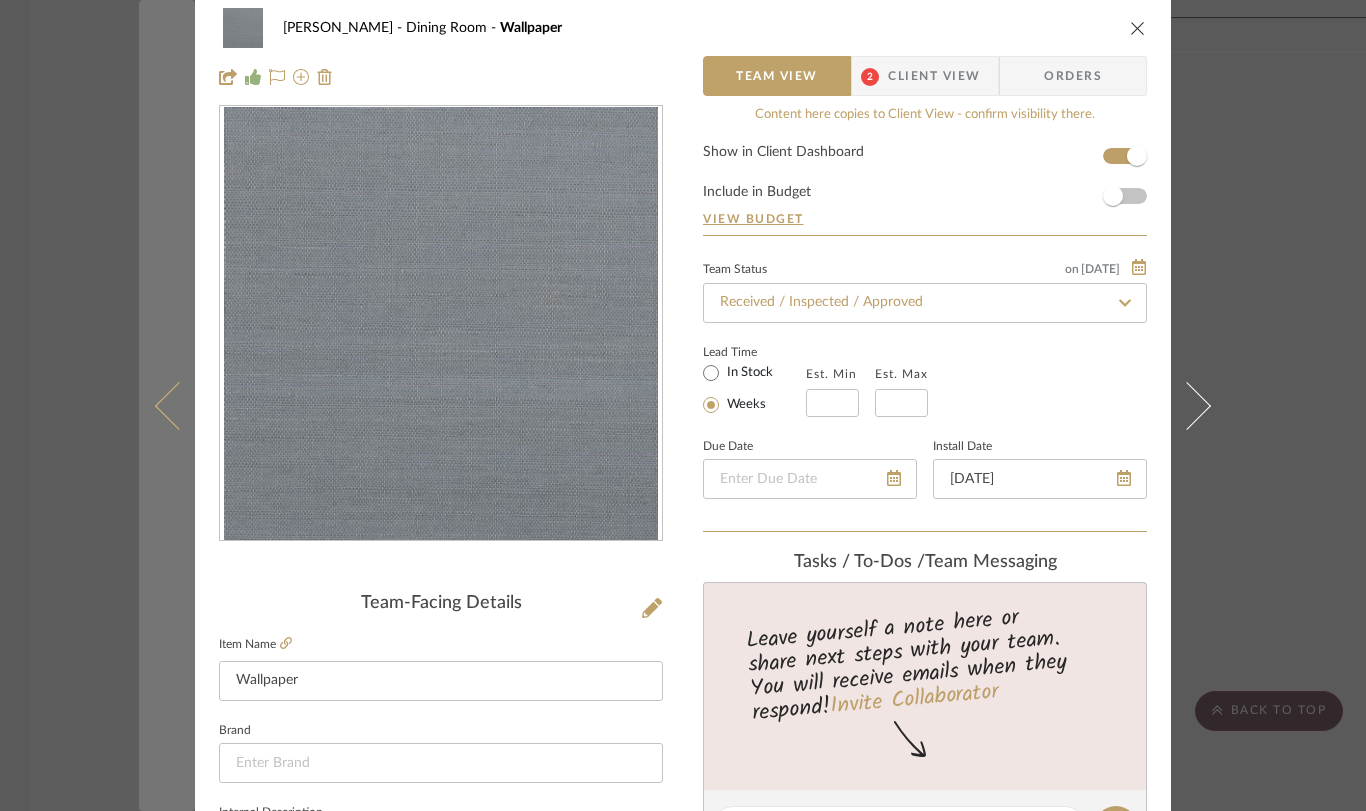 scroll, scrollTop: 0, scrollLeft: 0, axis: both 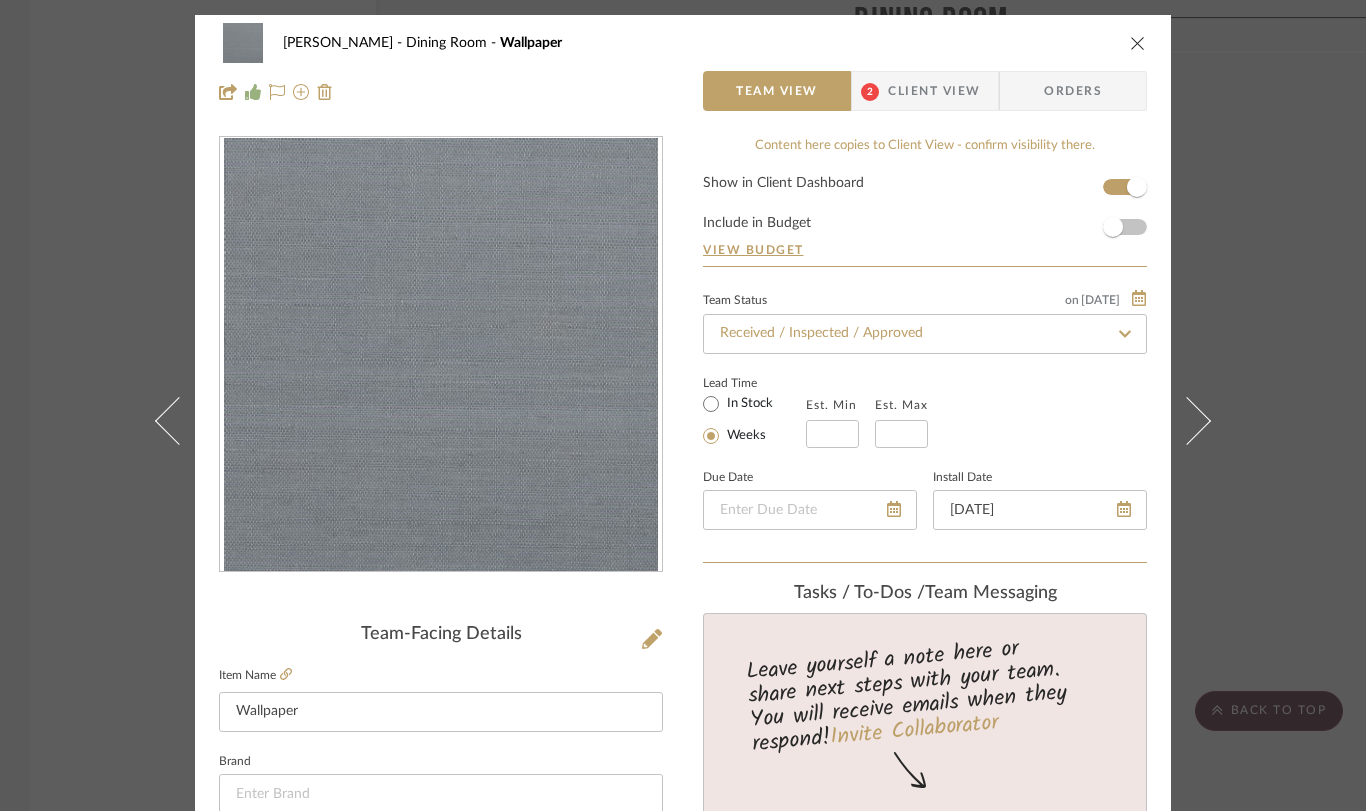 type on "Philip Jefferies 5241 Manila Hemp, Color: Cloudlesss" 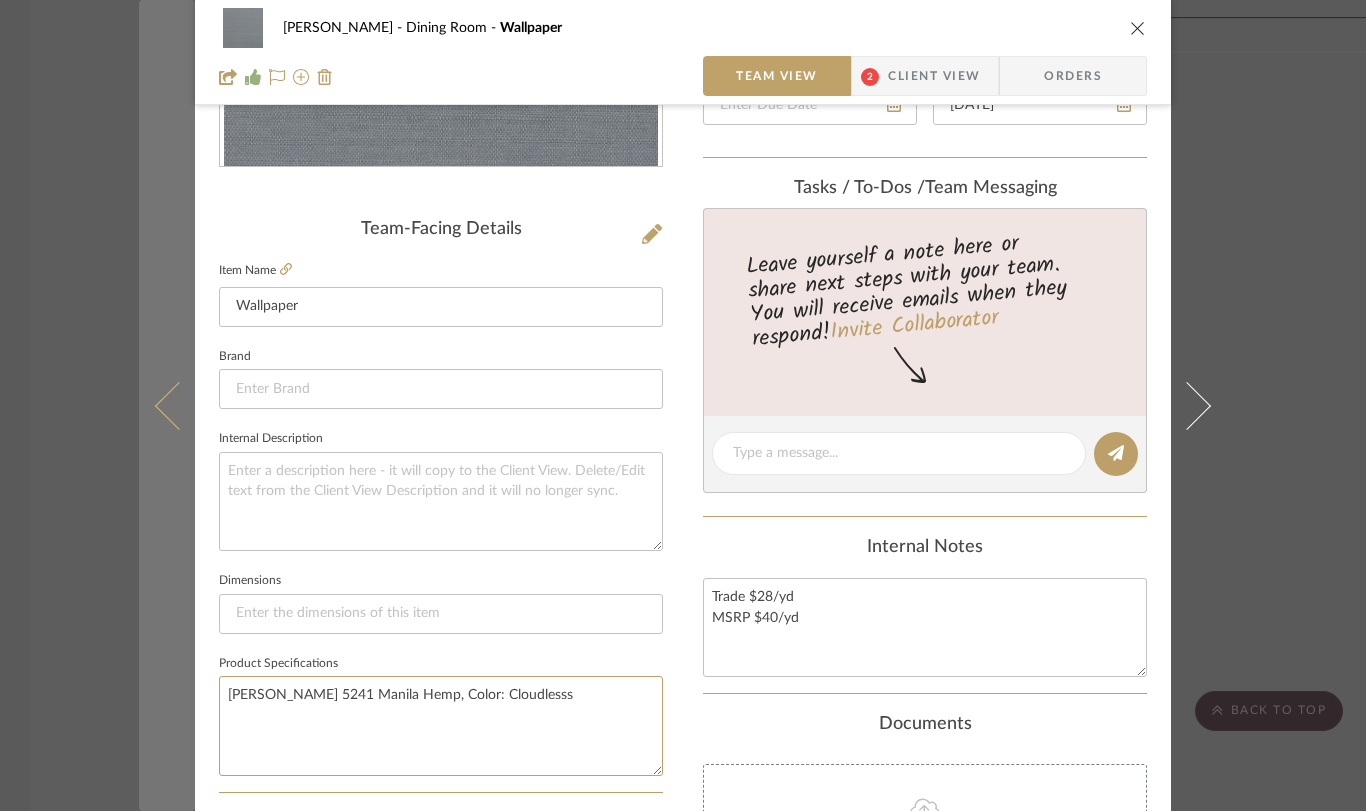 scroll, scrollTop: 451, scrollLeft: 0, axis: vertical 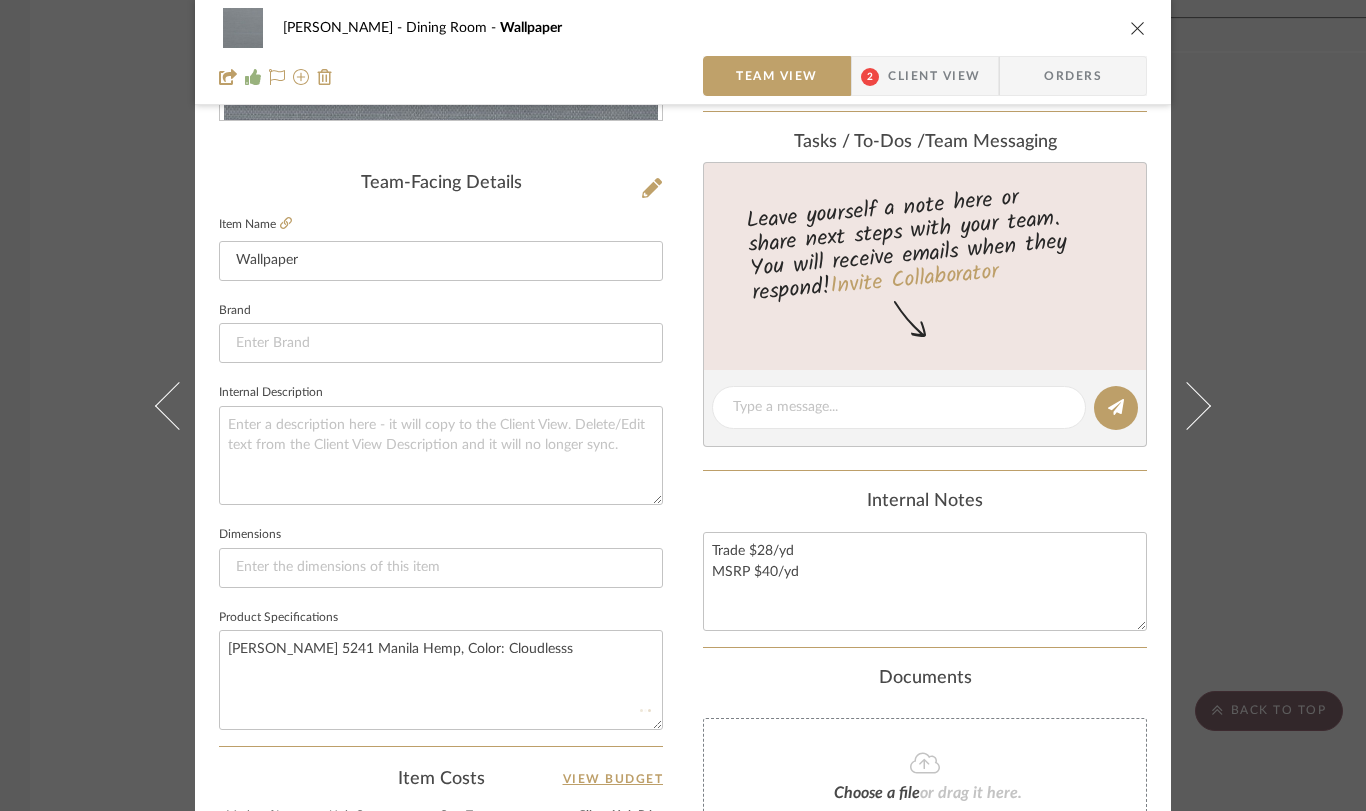 type 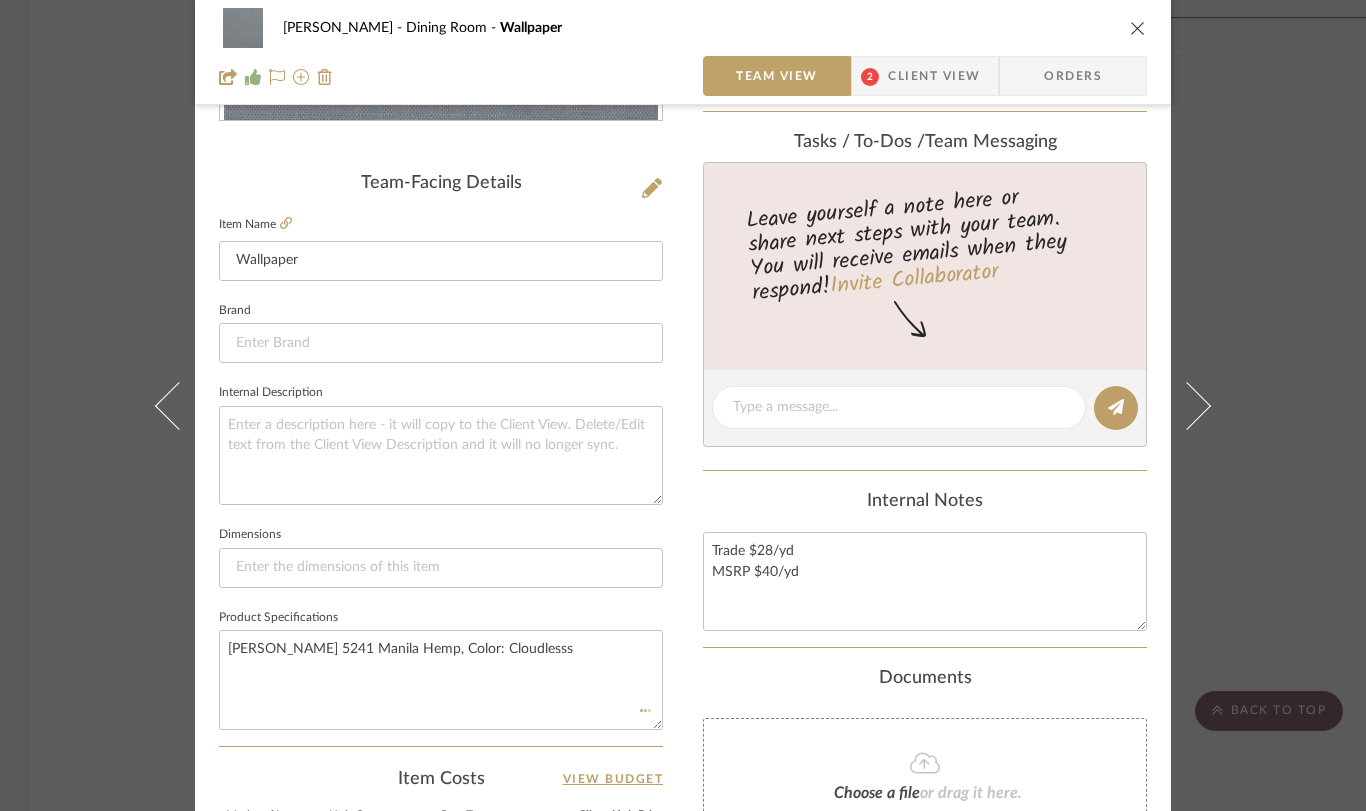 type 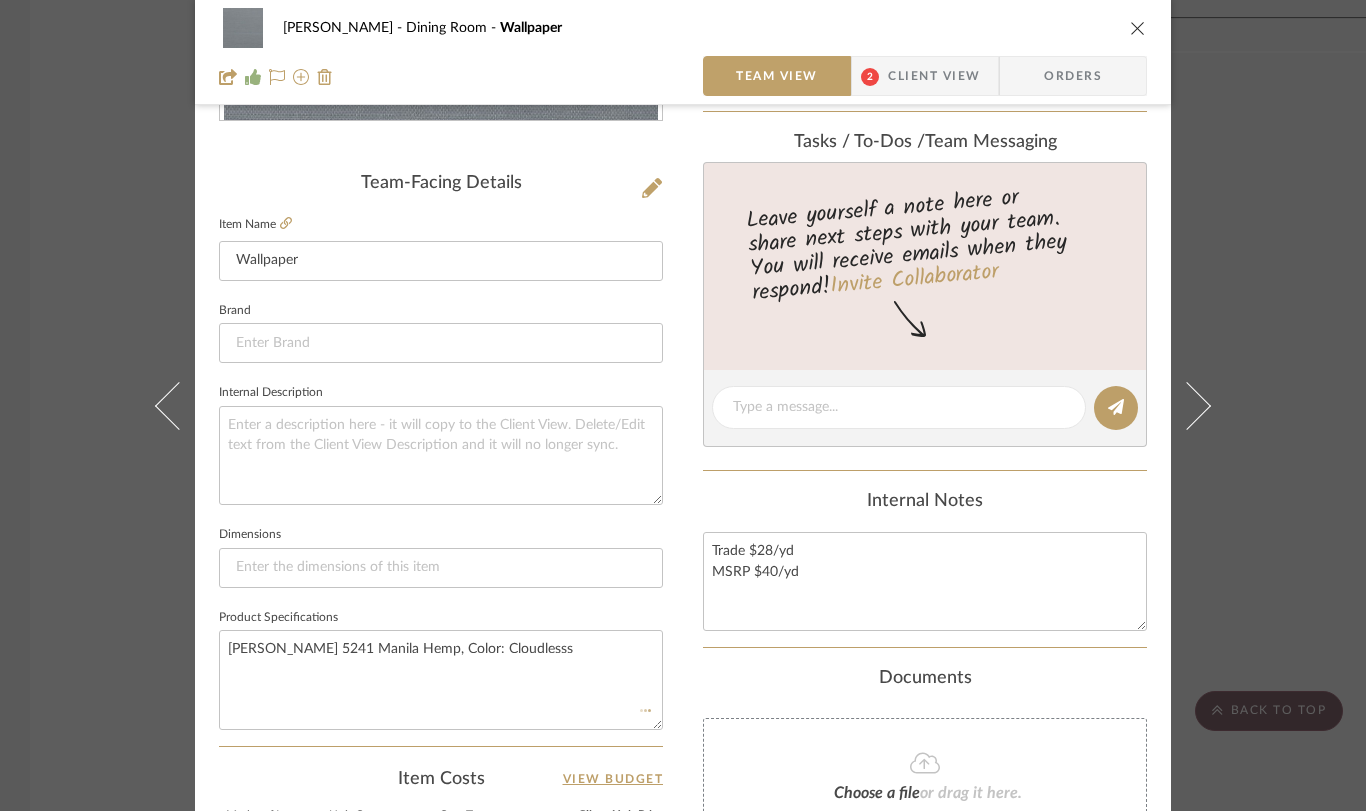 type 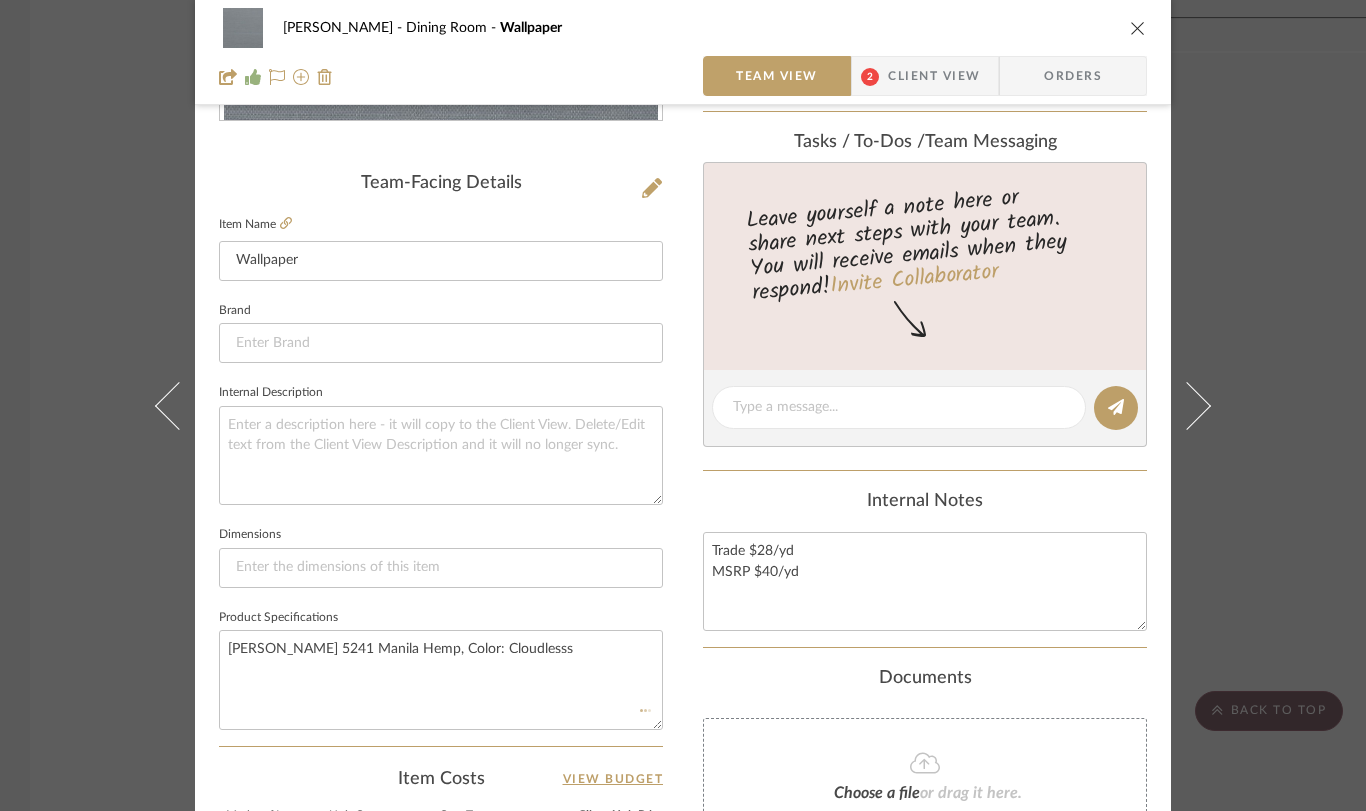 type 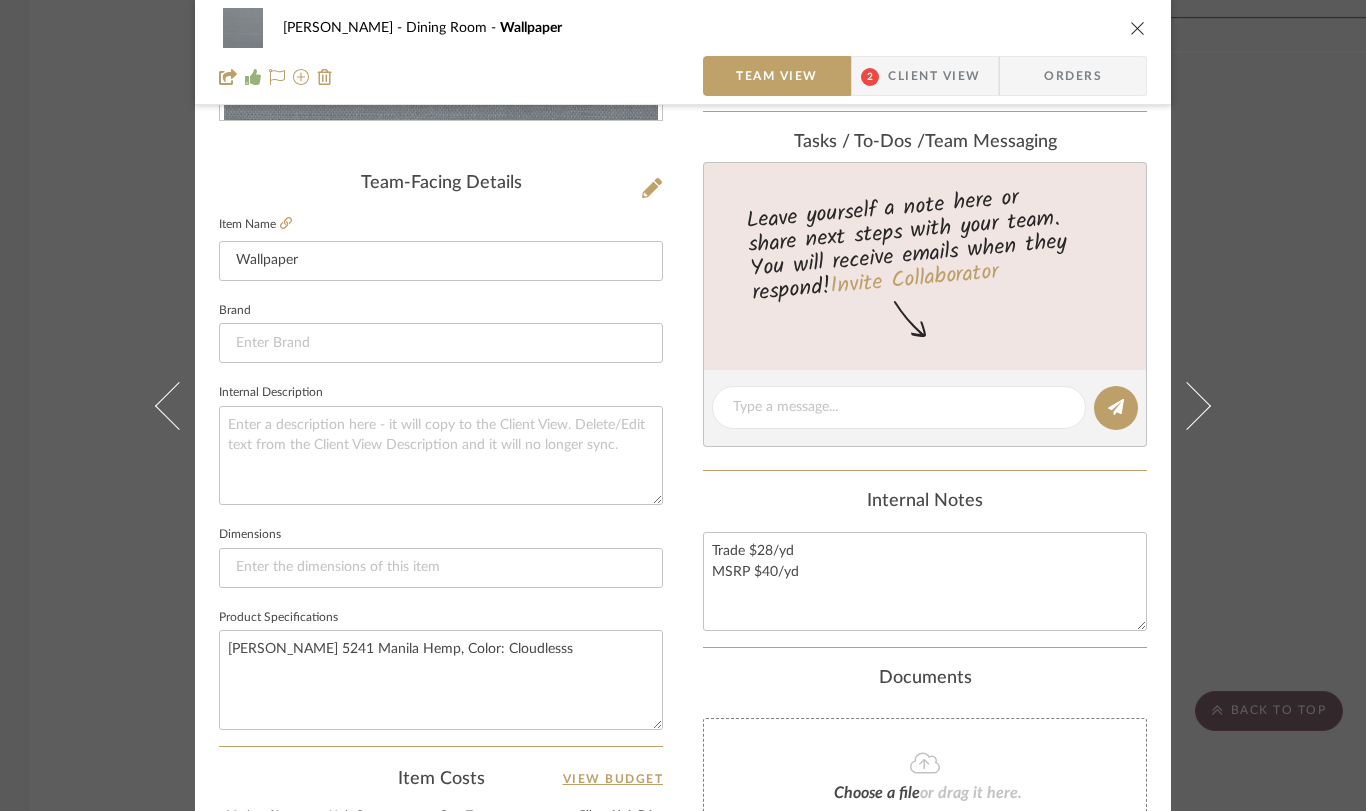 drag, startPoint x: 85, startPoint y: 24, endPoint x: 58, endPoint y: 17, distance: 27.89265 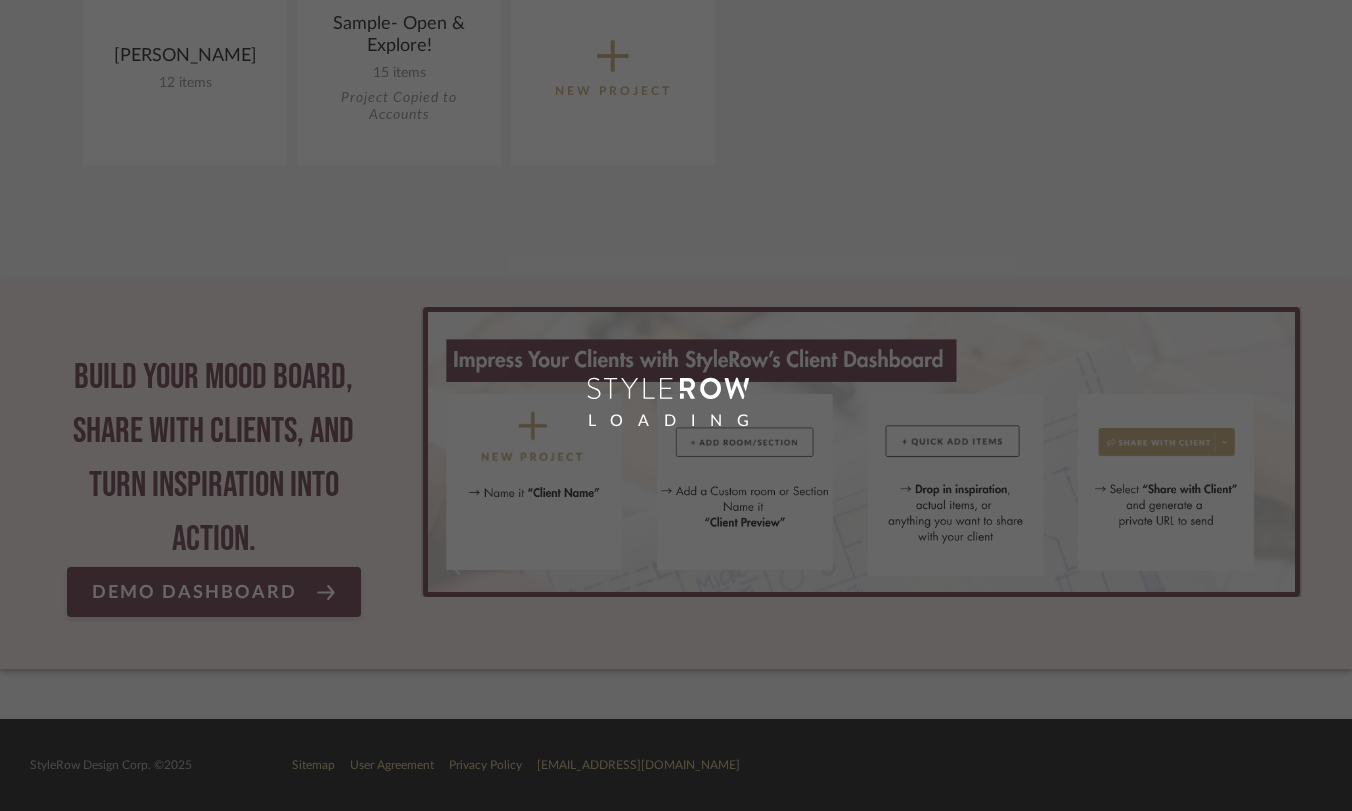 scroll, scrollTop: 0, scrollLeft: 0, axis: both 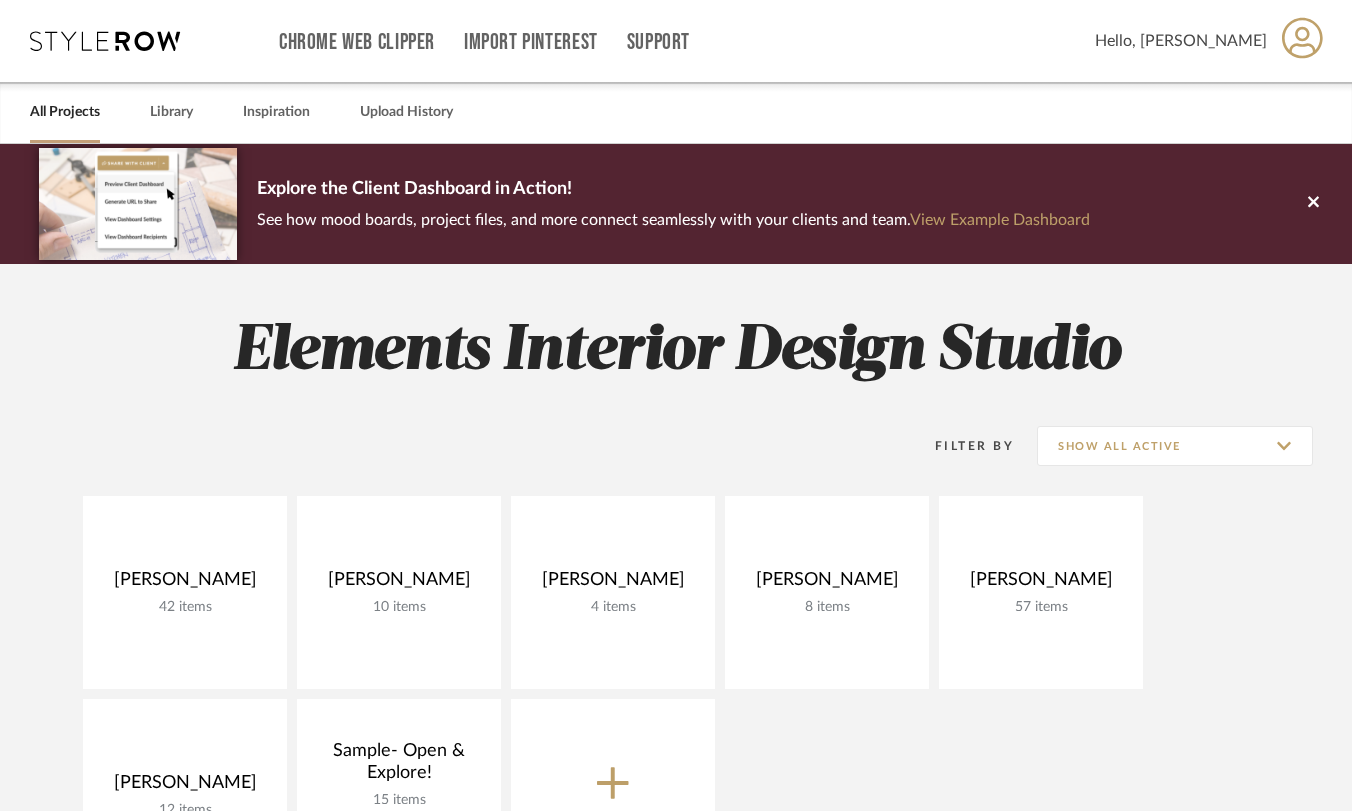 click on "All Projects" at bounding box center [65, 112] 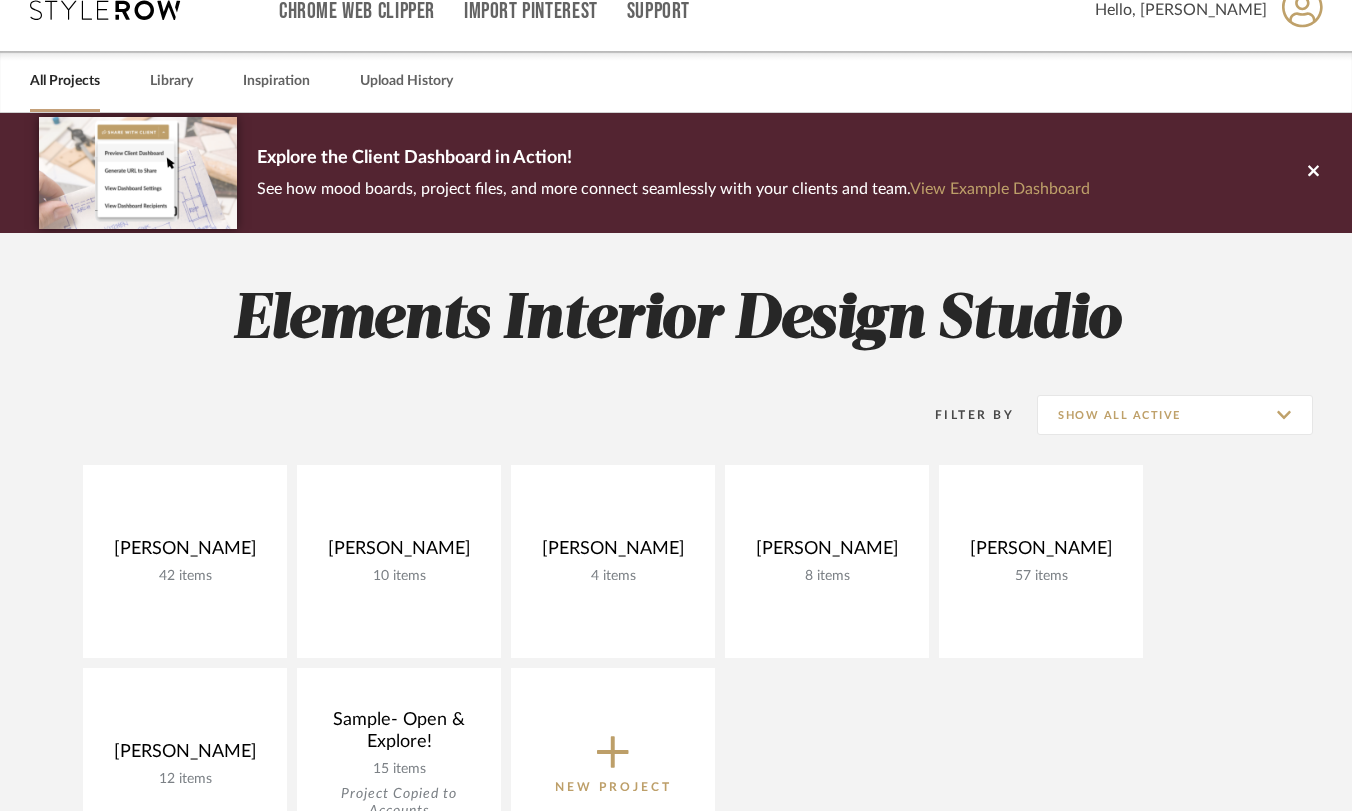 scroll, scrollTop: 0, scrollLeft: 0, axis: both 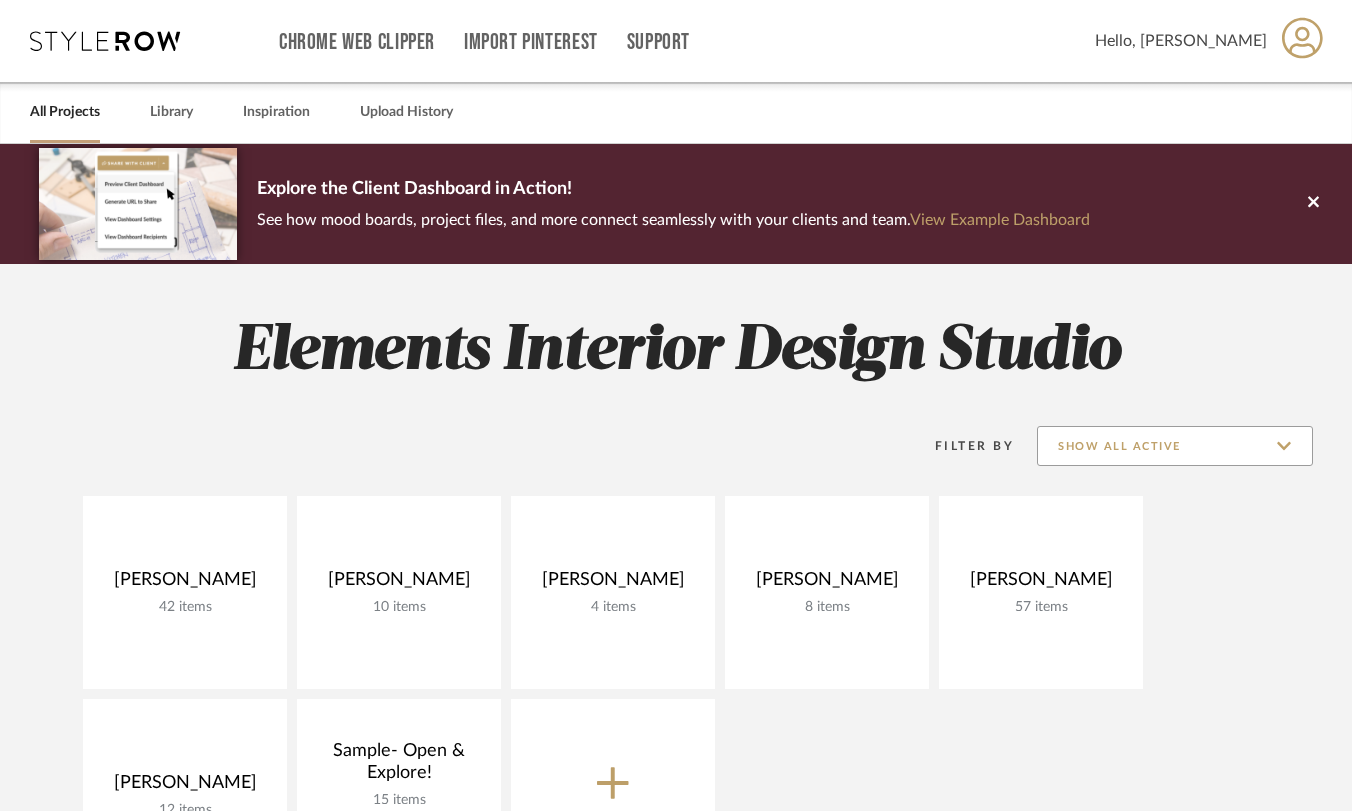 click on "Show All Active" 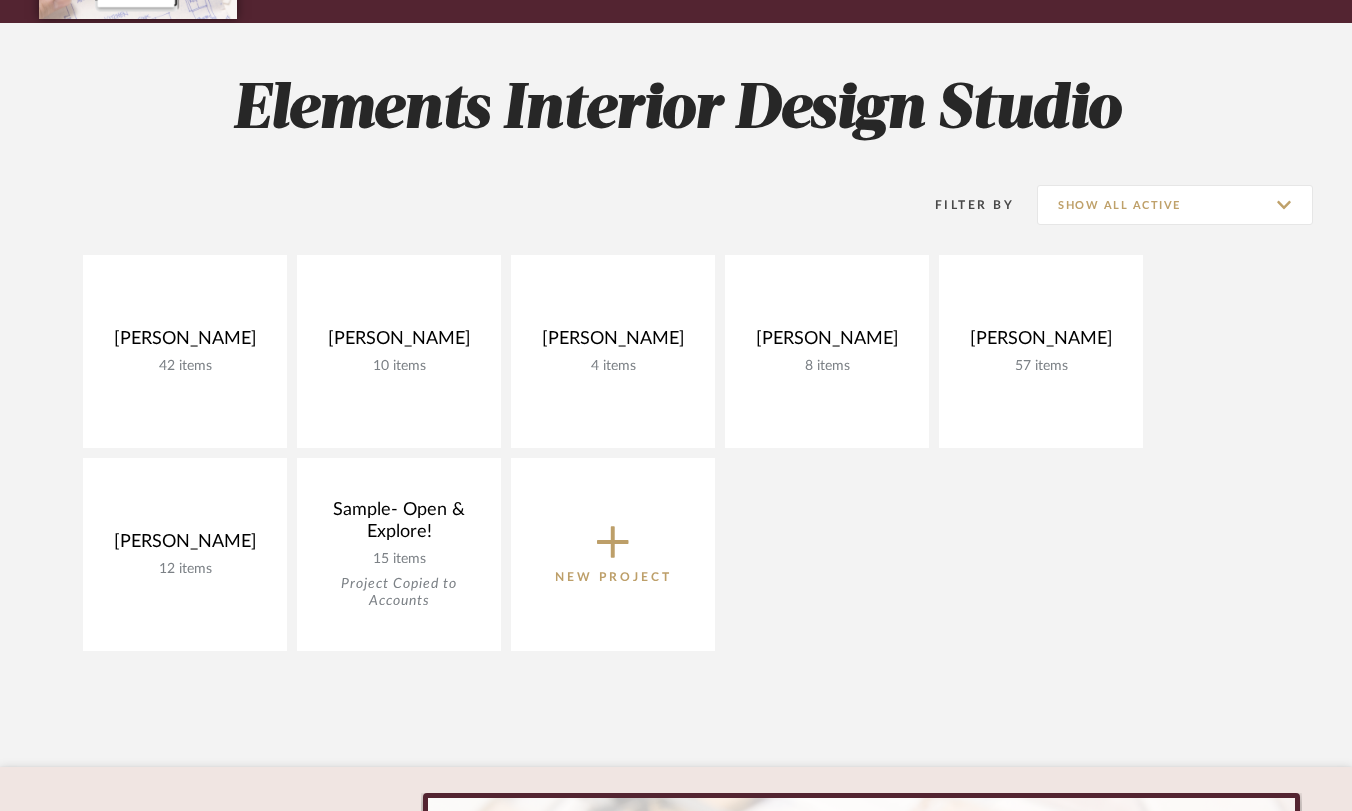 scroll, scrollTop: 307, scrollLeft: 0, axis: vertical 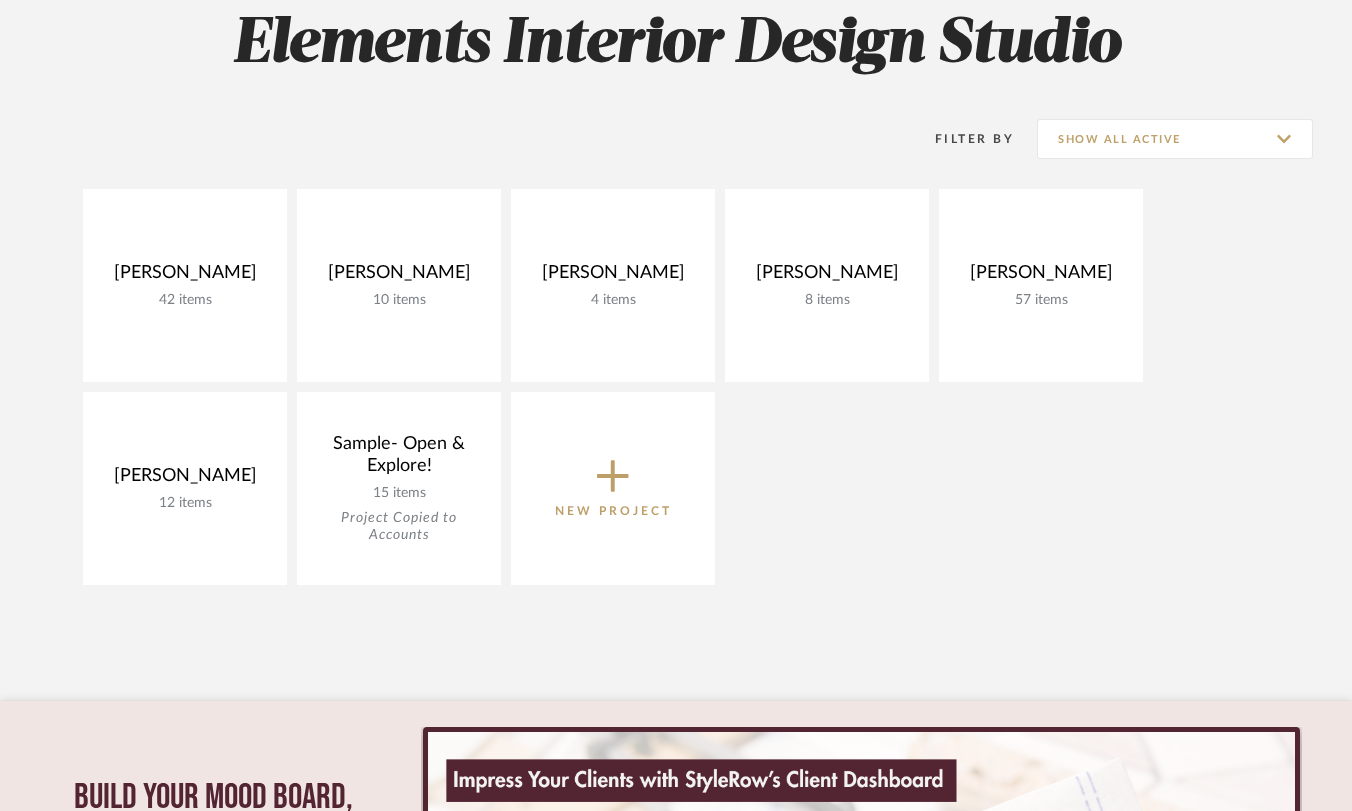 click 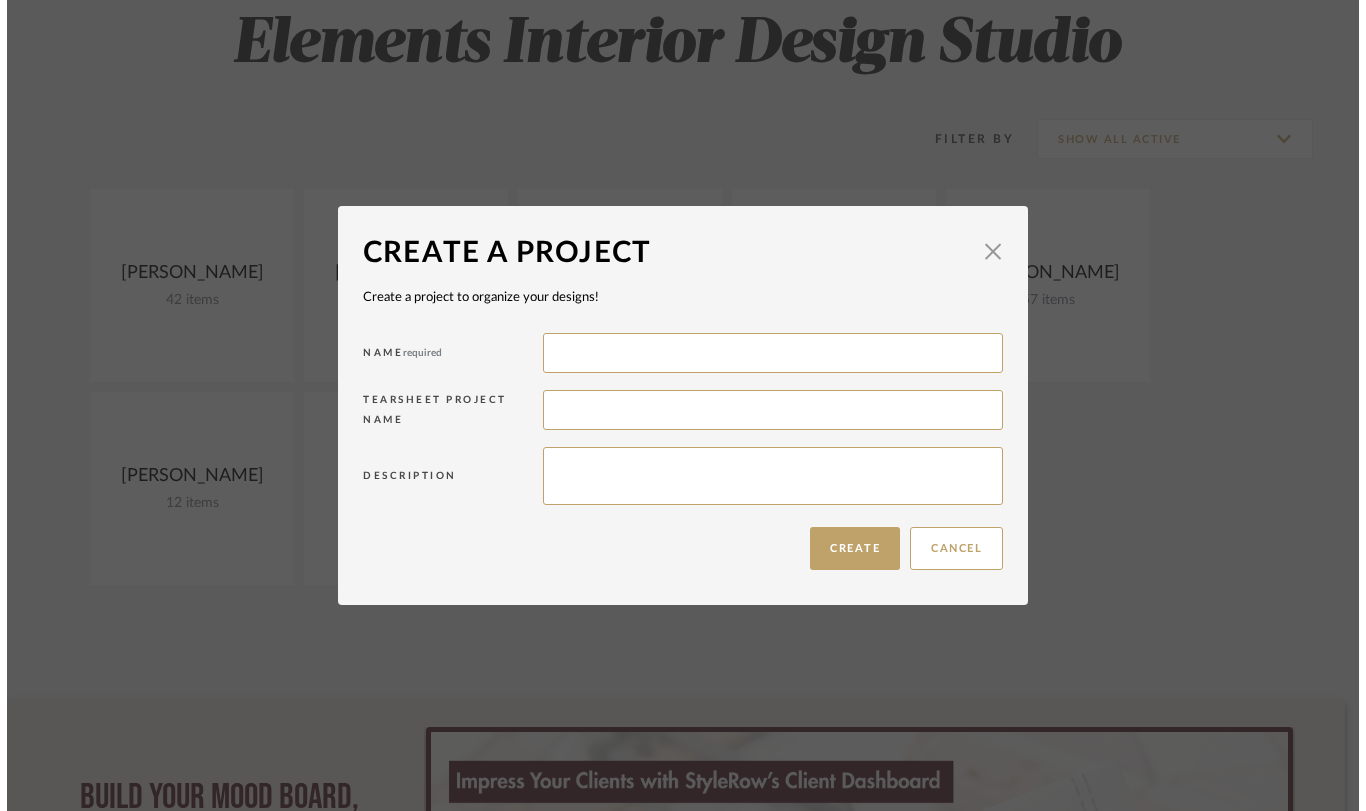 scroll, scrollTop: 0, scrollLeft: 0, axis: both 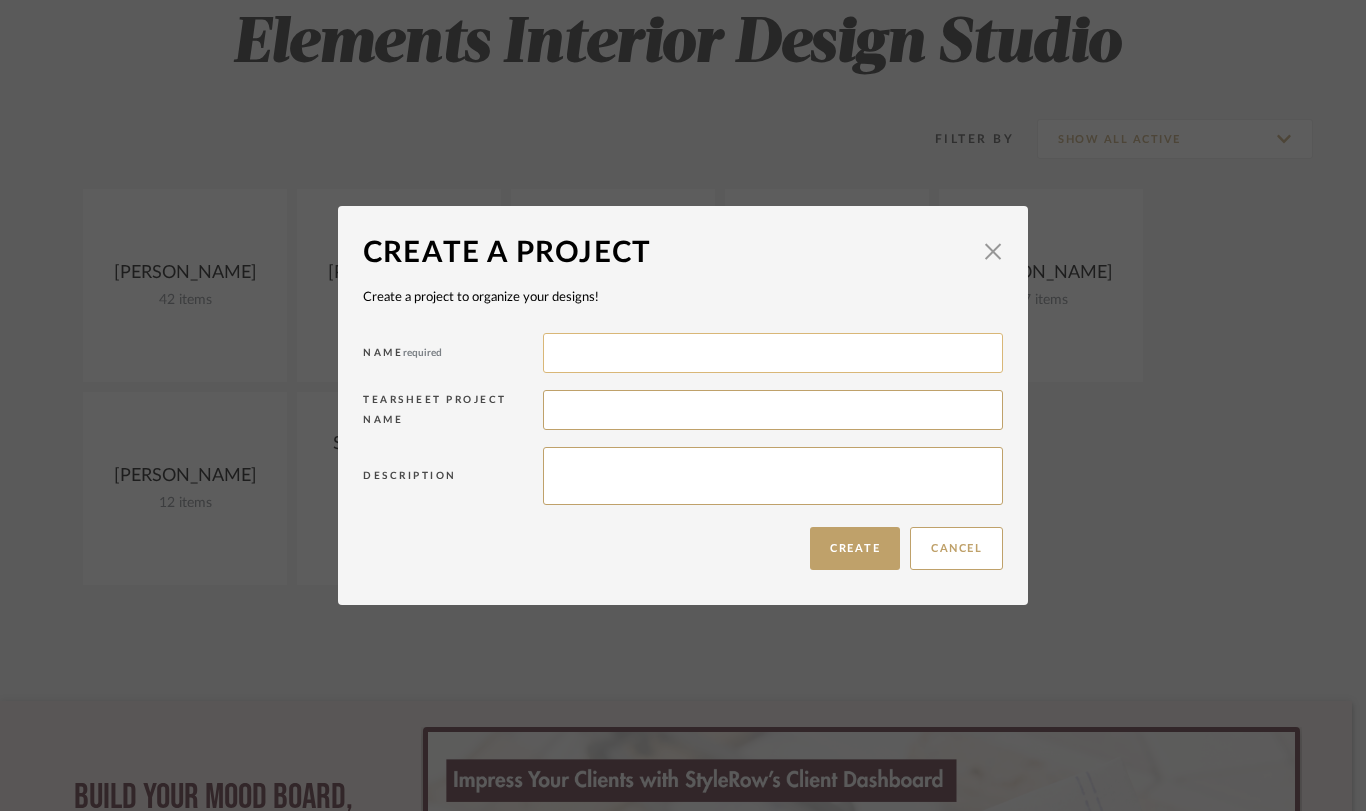 click at bounding box center [773, 353] 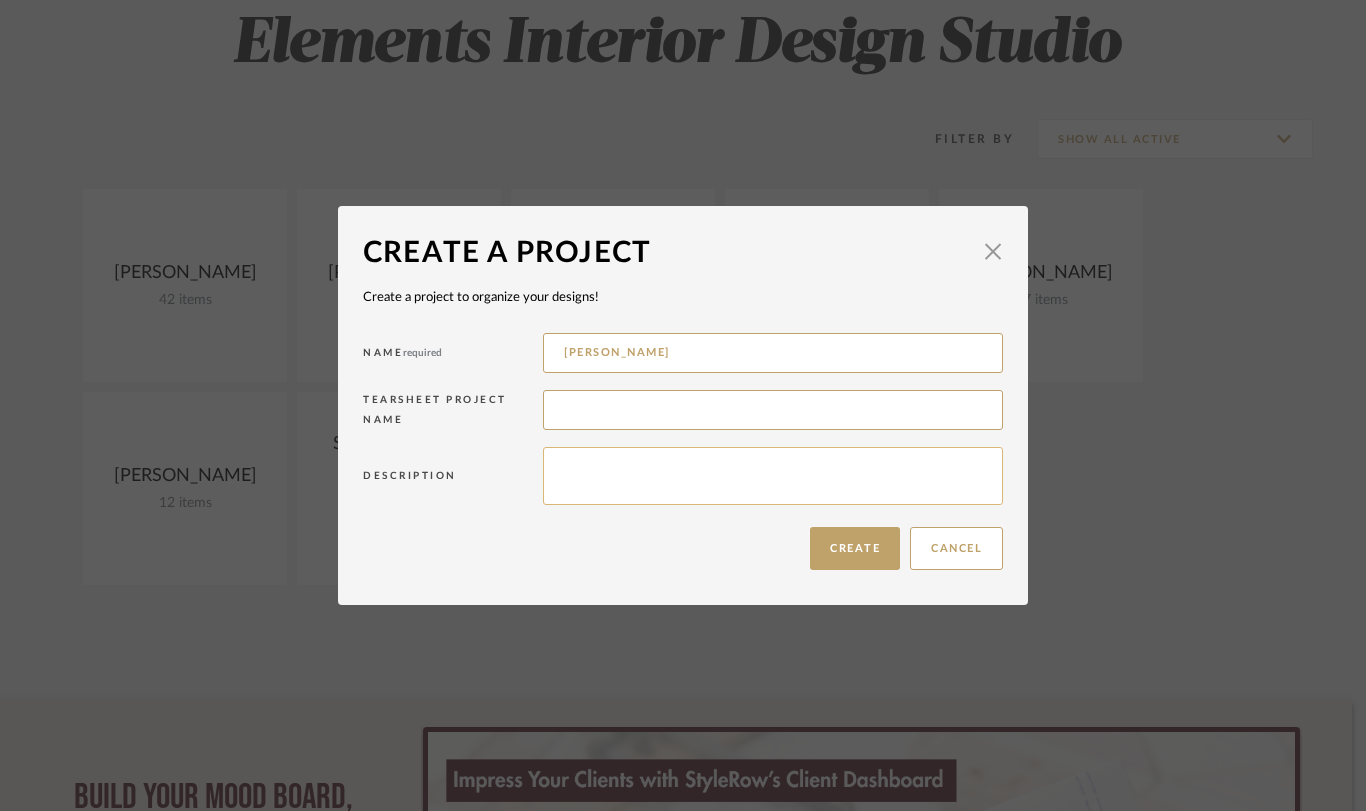 type on "Barletta" 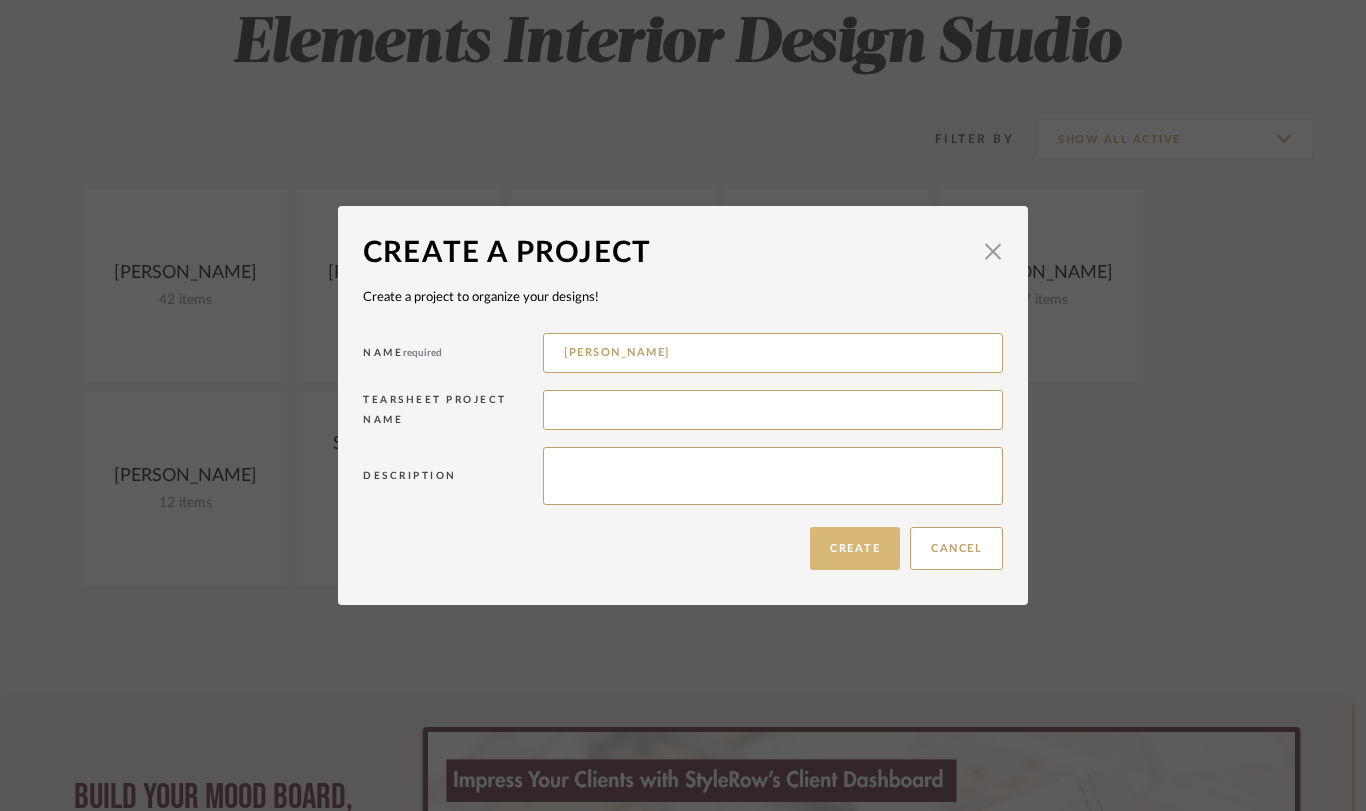 click on "Create" at bounding box center [855, 548] 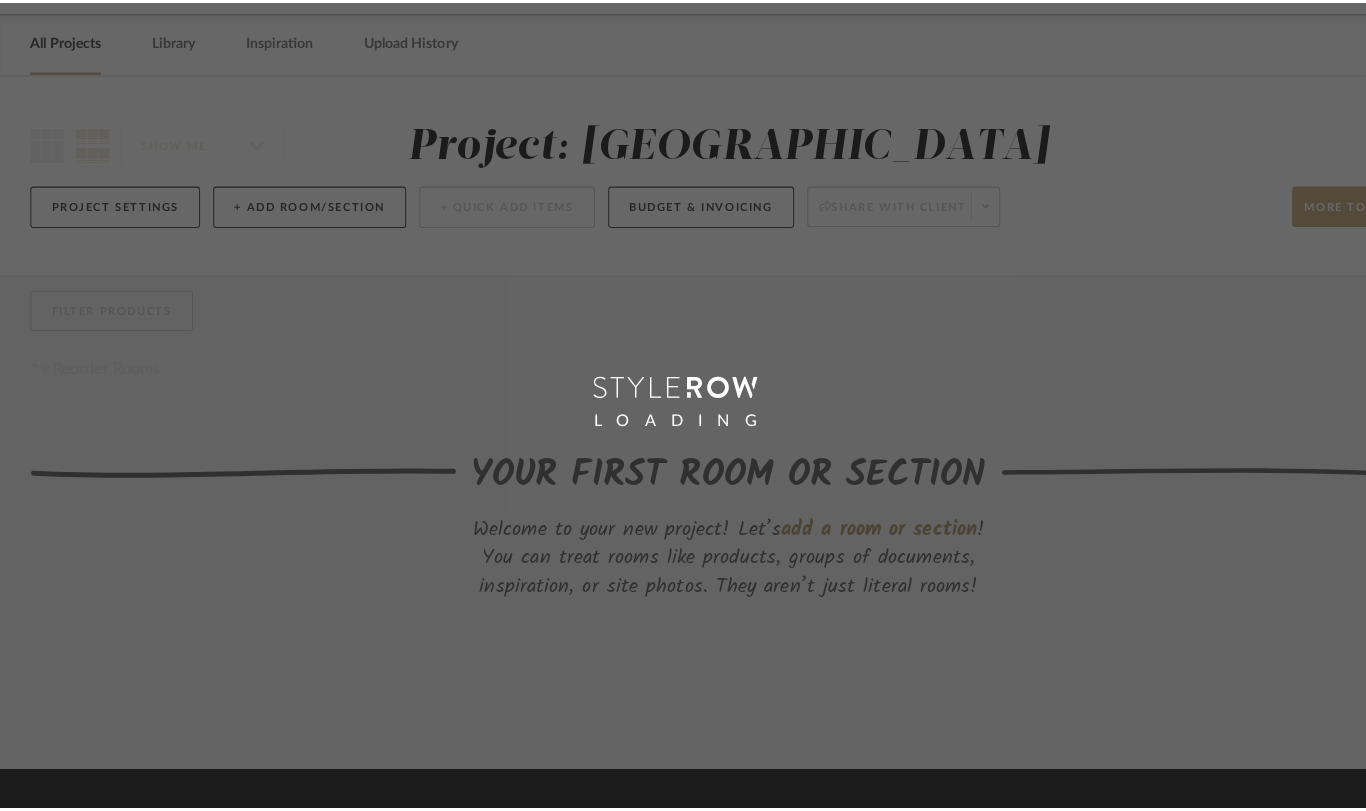 scroll, scrollTop: 0, scrollLeft: 0, axis: both 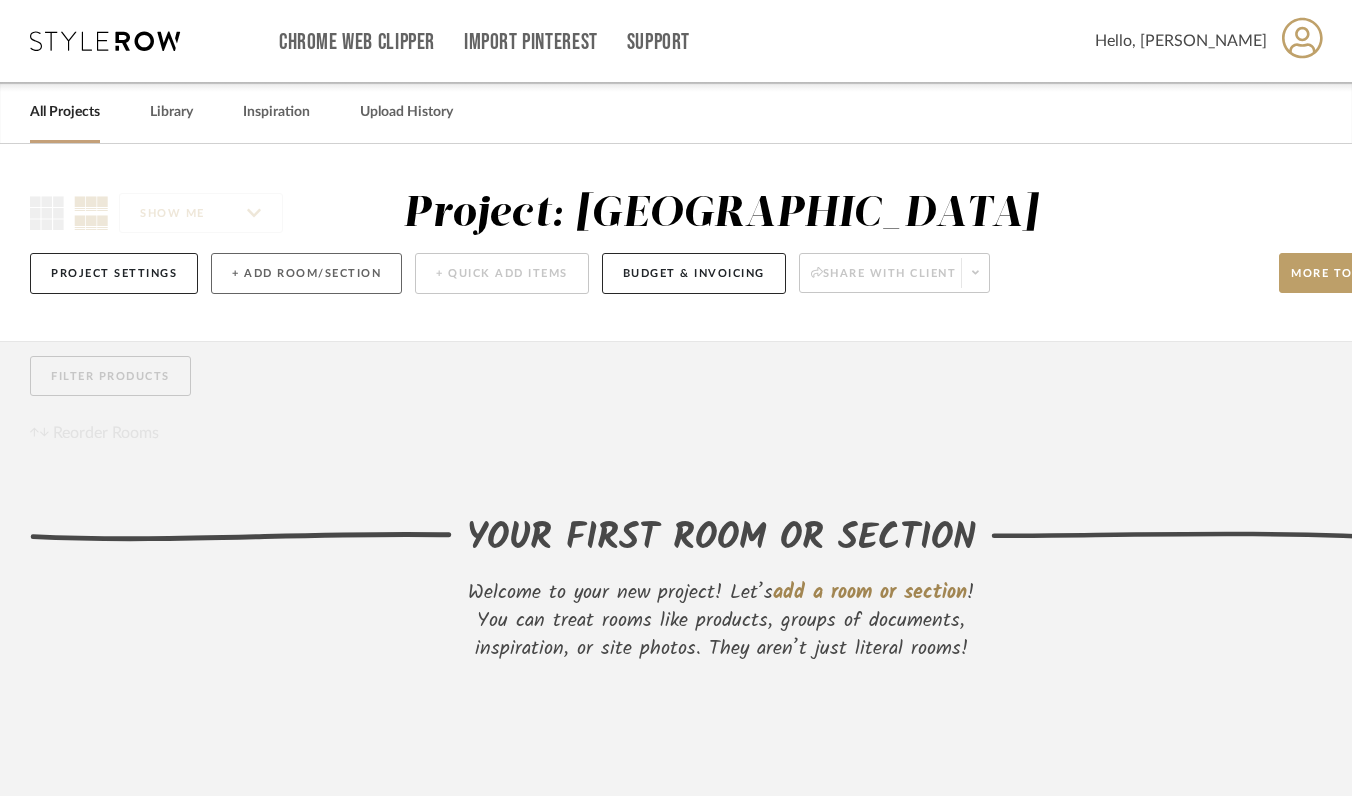 click on "+ Add Room/Section" 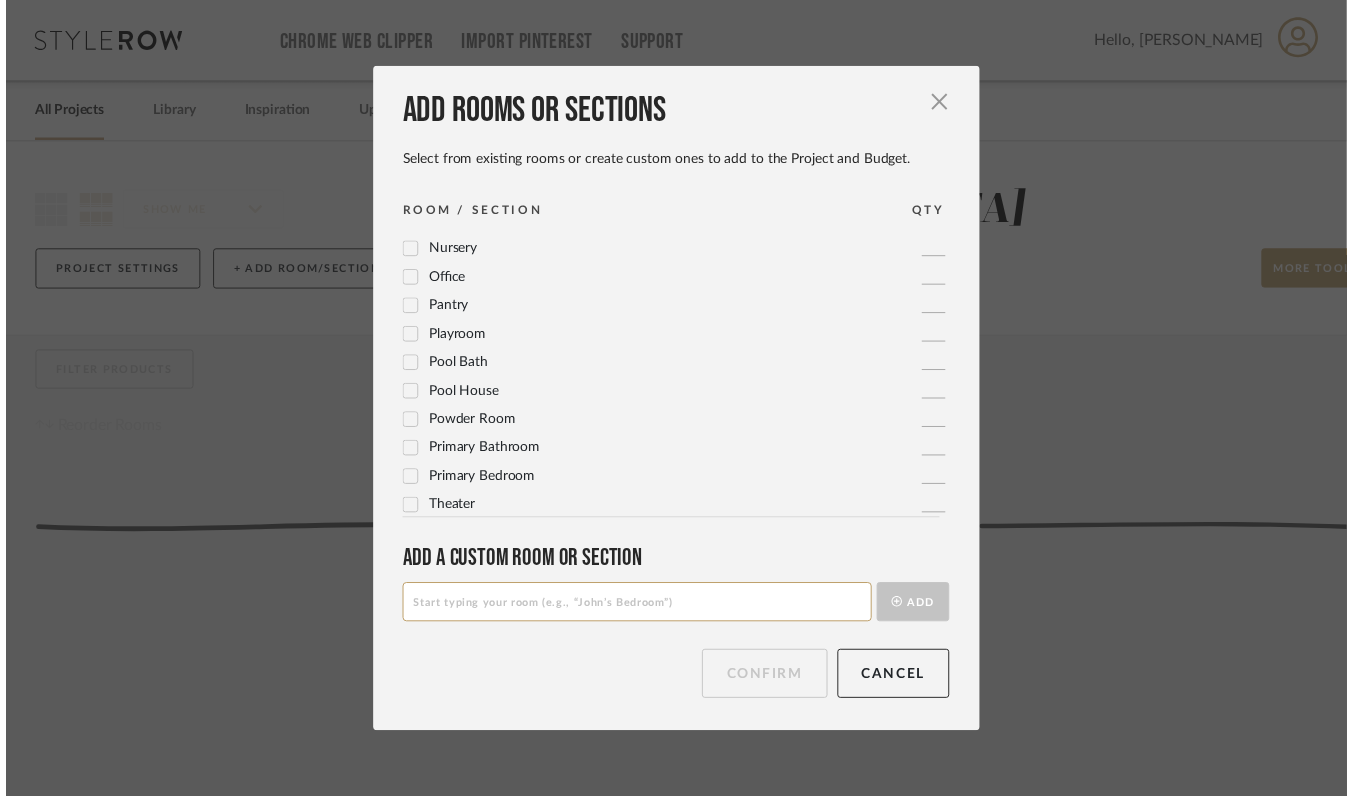 scroll, scrollTop: 667, scrollLeft: 0, axis: vertical 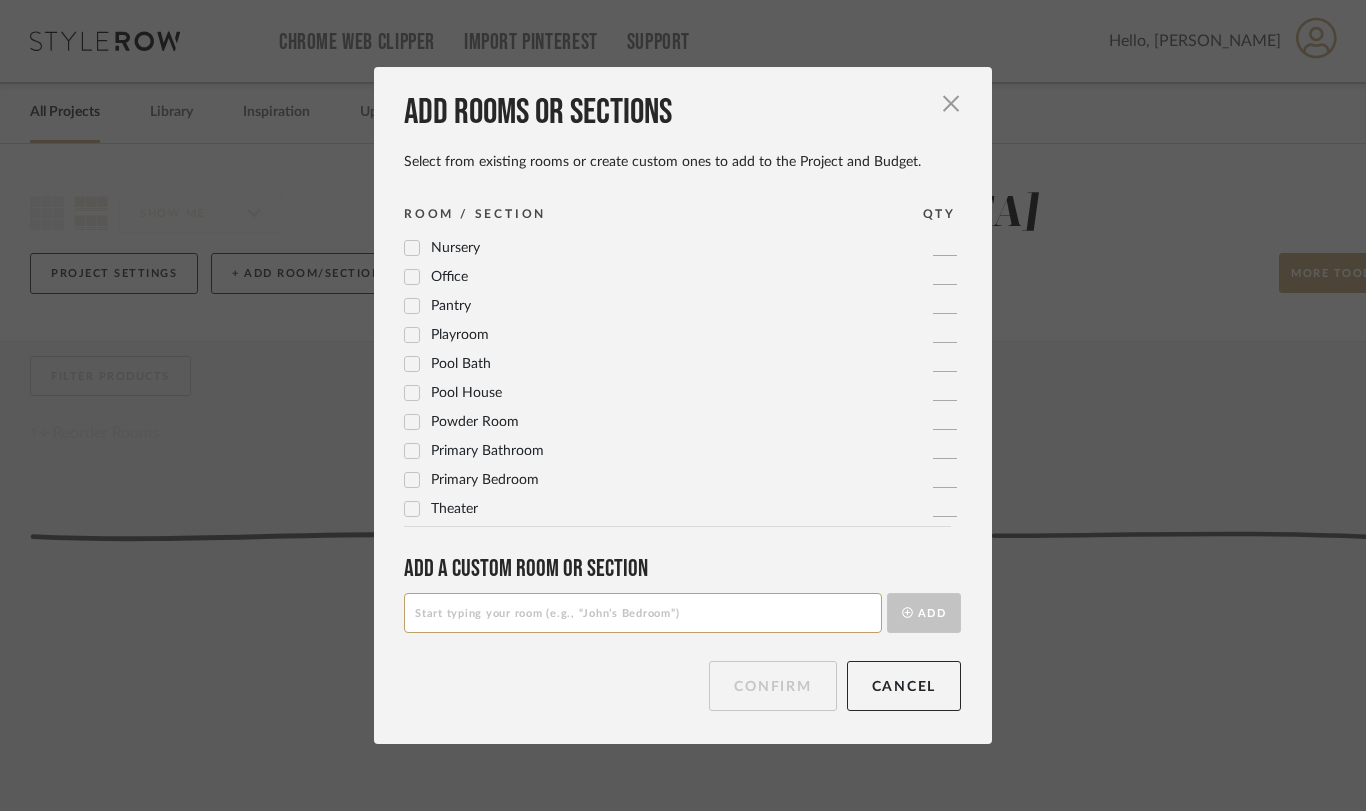 click on "Primary Bedroom" at bounding box center (485, 480) 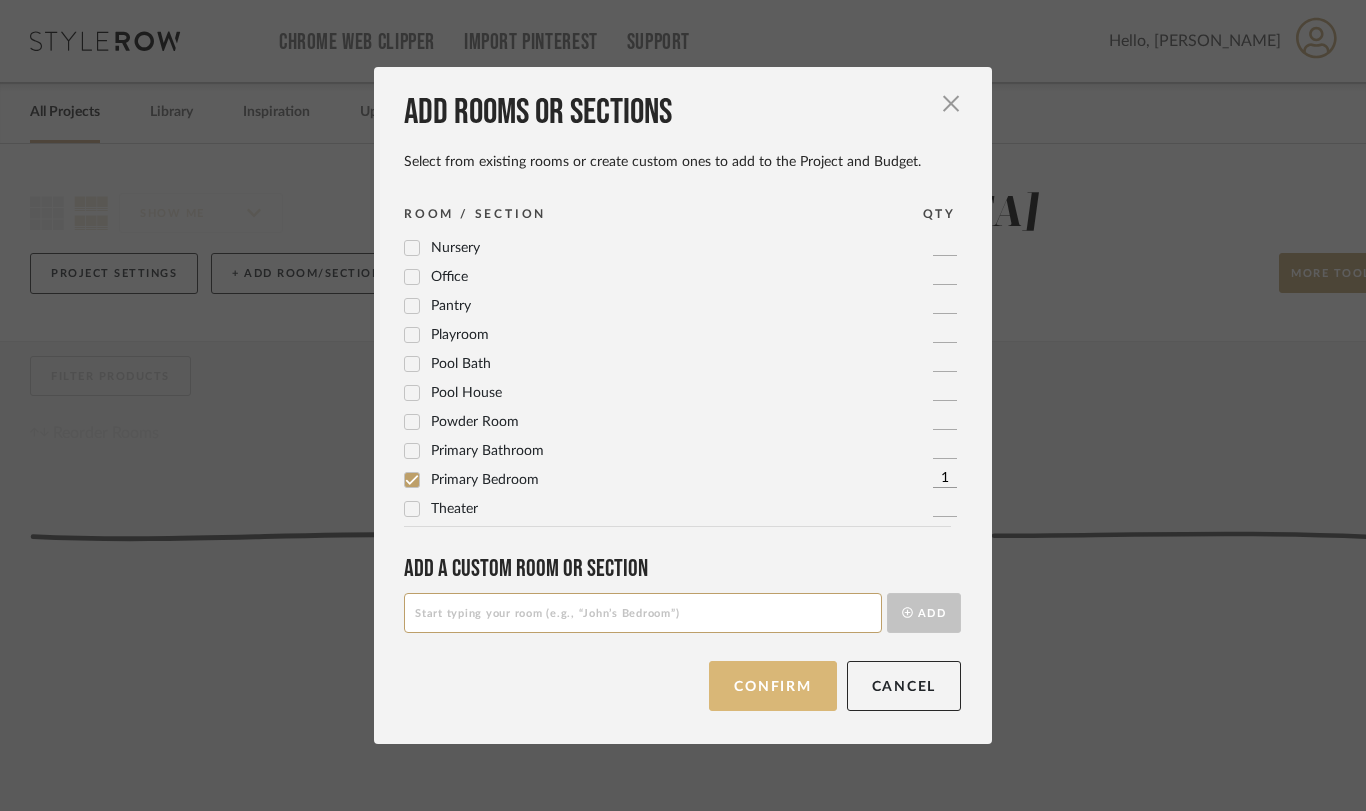 click on "Confirm" at bounding box center (772, 686) 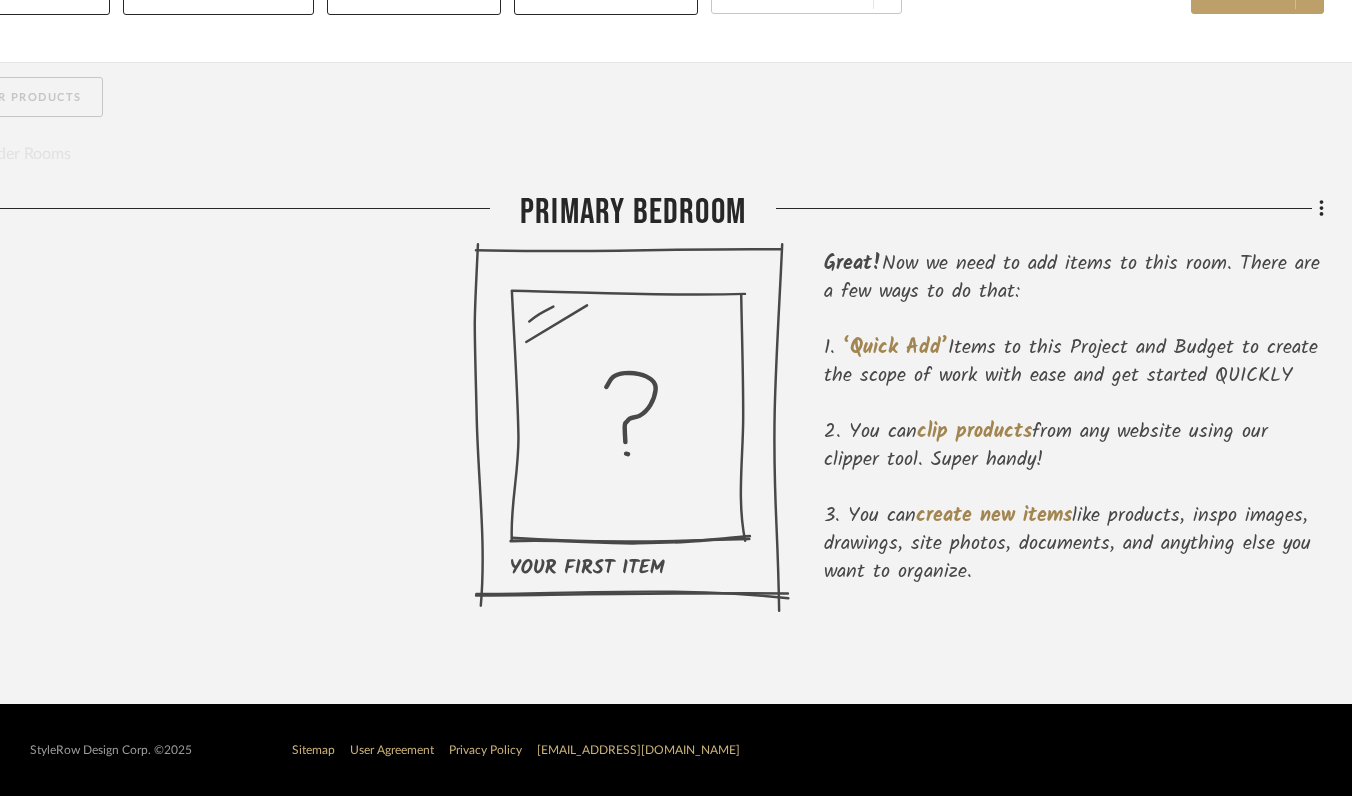scroll, scrollTop: 279, scrollLeft: 83, axis: both 